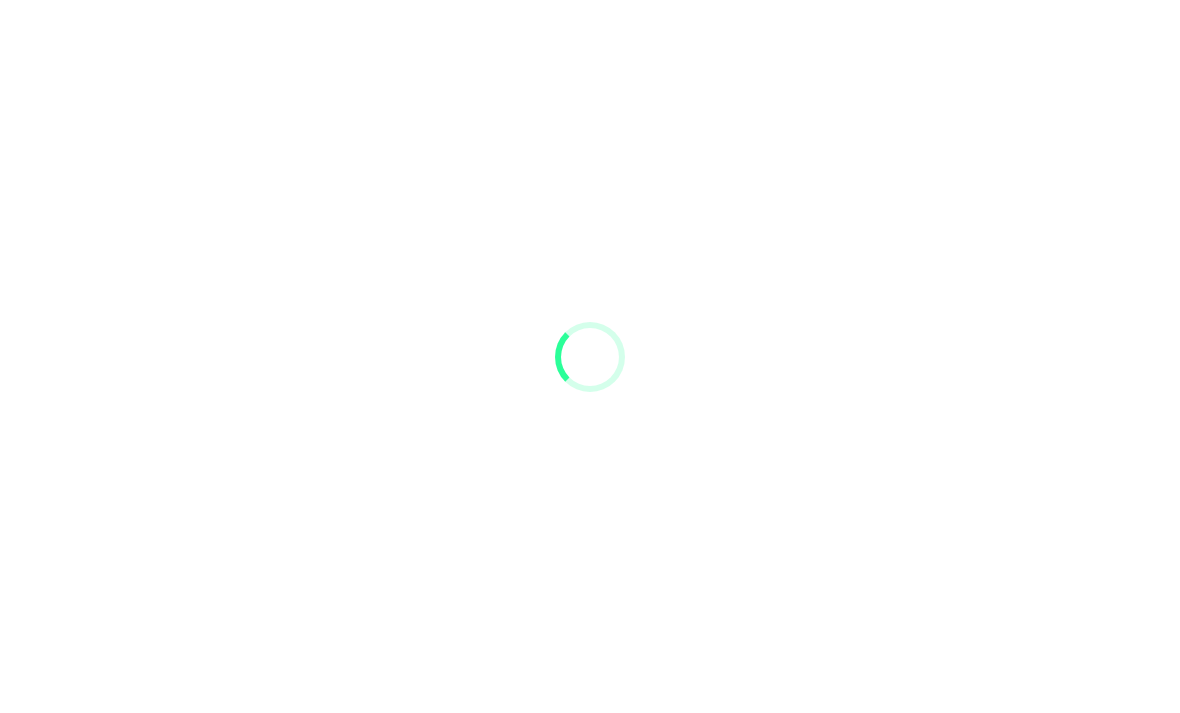 scroll, scrollTop: 0, scrollLeft: 0, axis: both 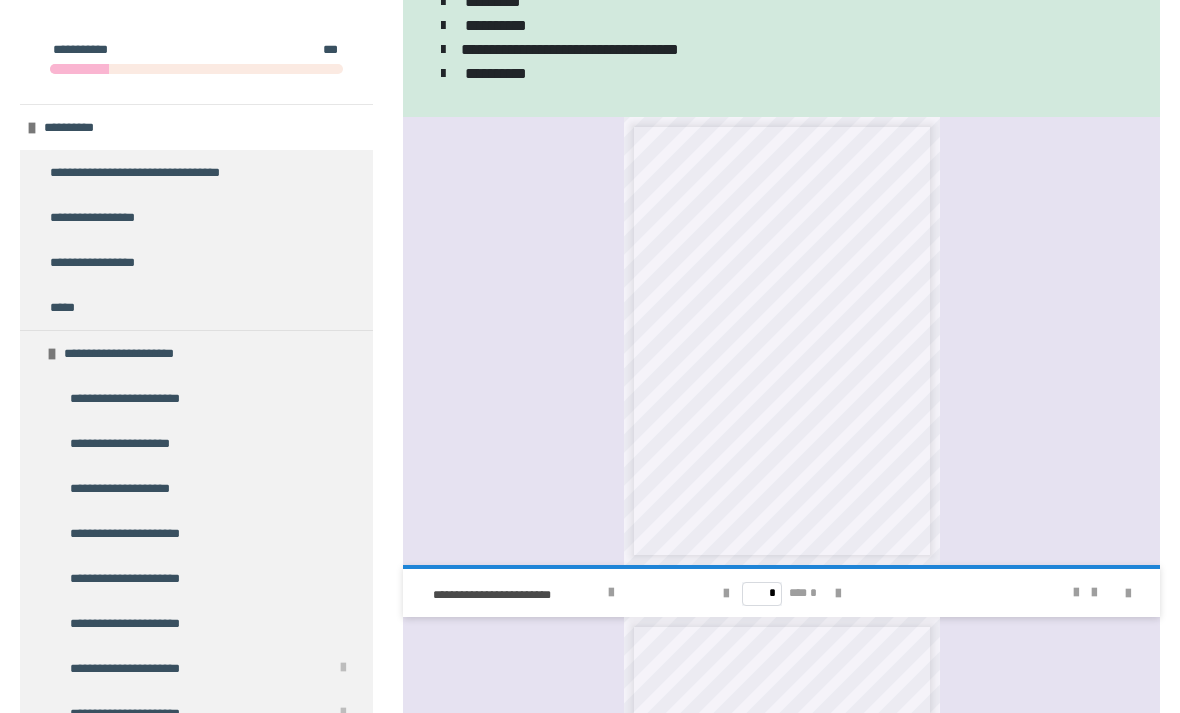click at bounding box center [52, 354] 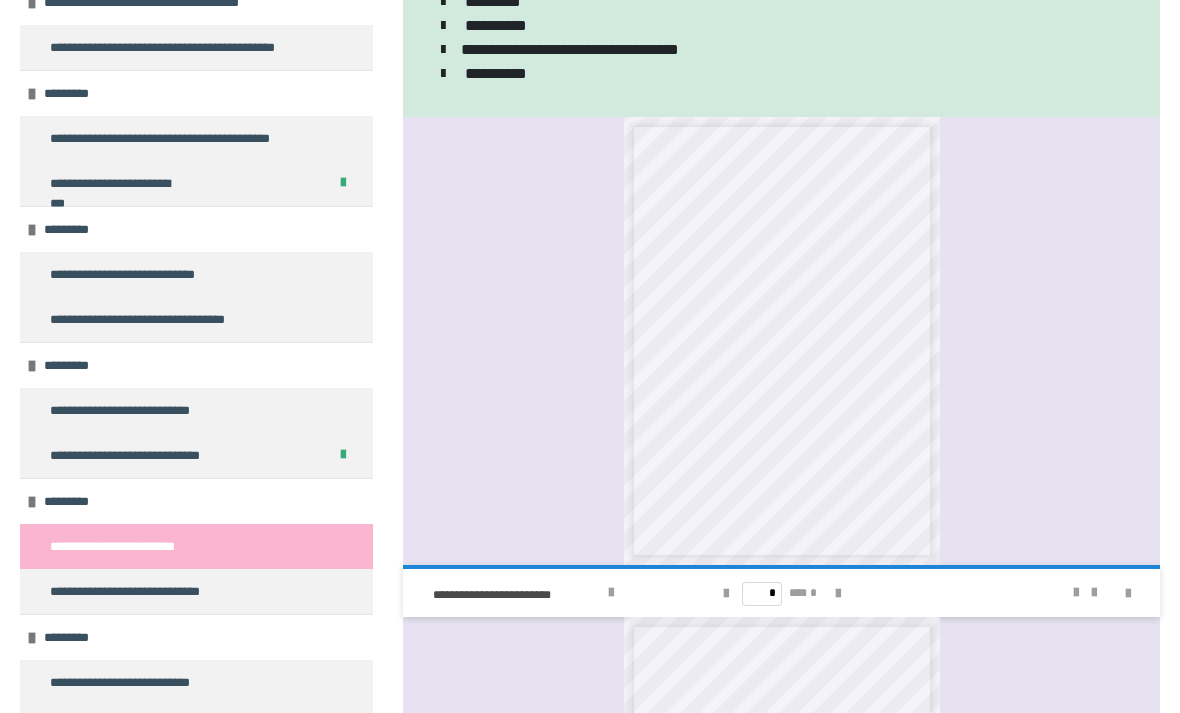 scroll, scrollTop: 3682, scrollLeft: 0, axis: vertical 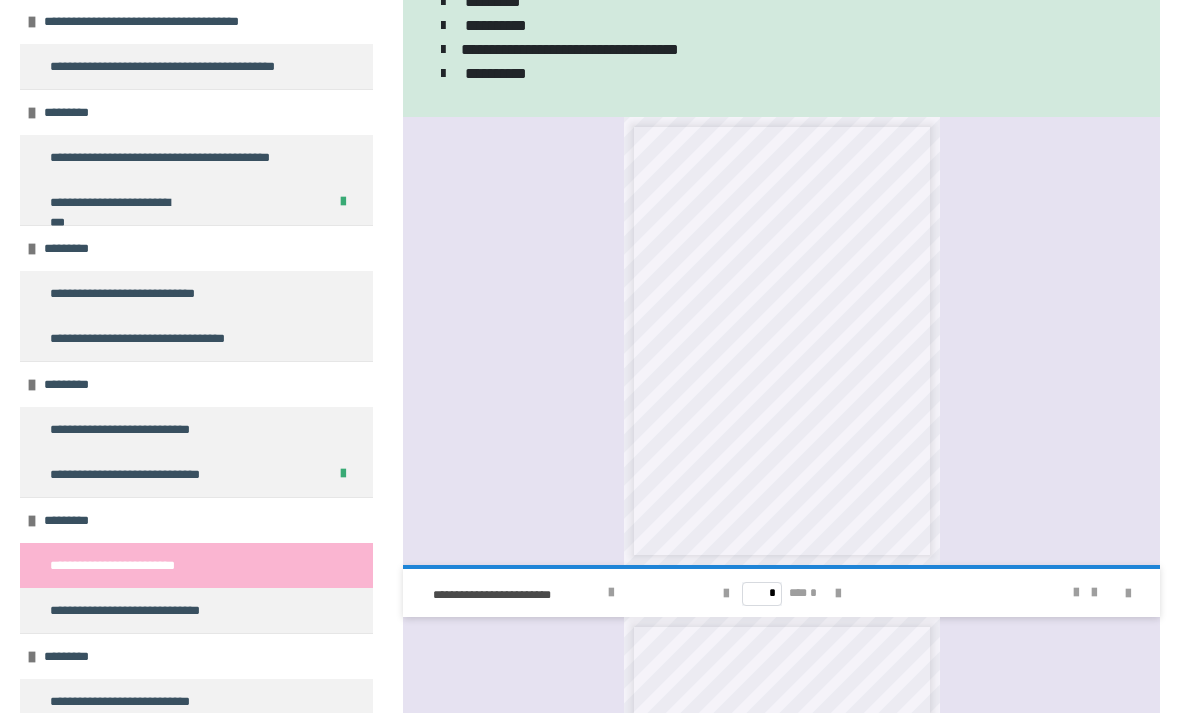 click on "**********" at bounding box center (121, 429) 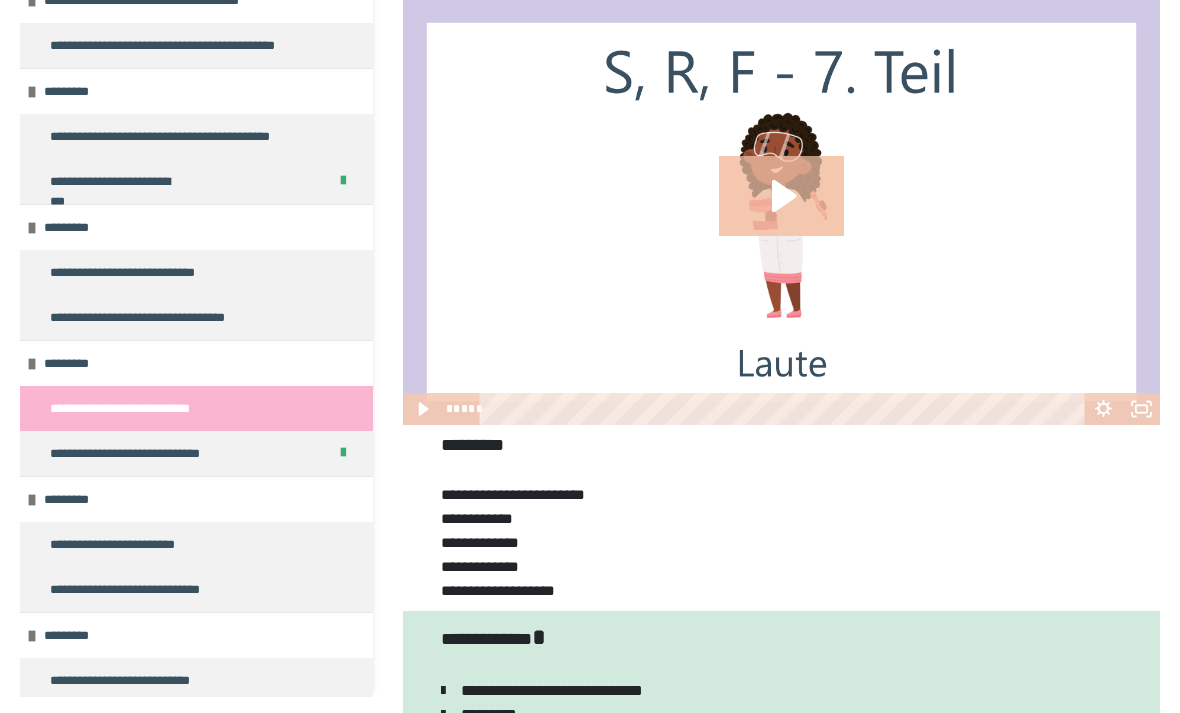 scroll, scrollTop: 164, scrollLeft: 0, axis: vertical 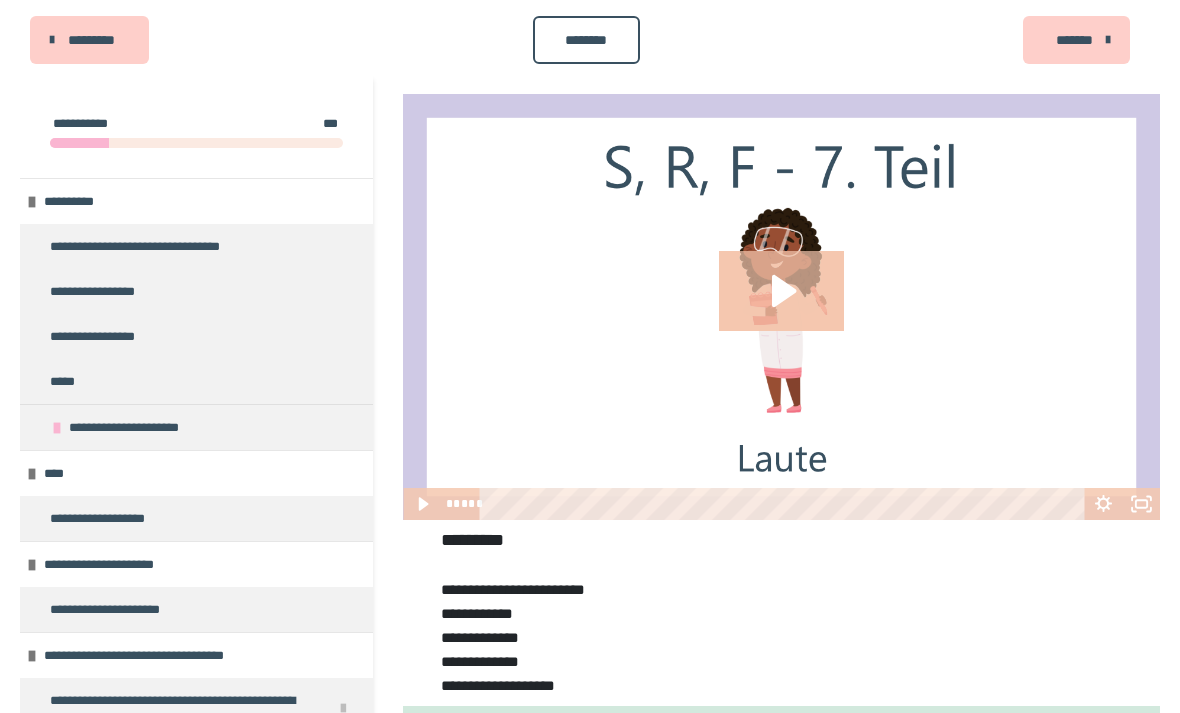 click 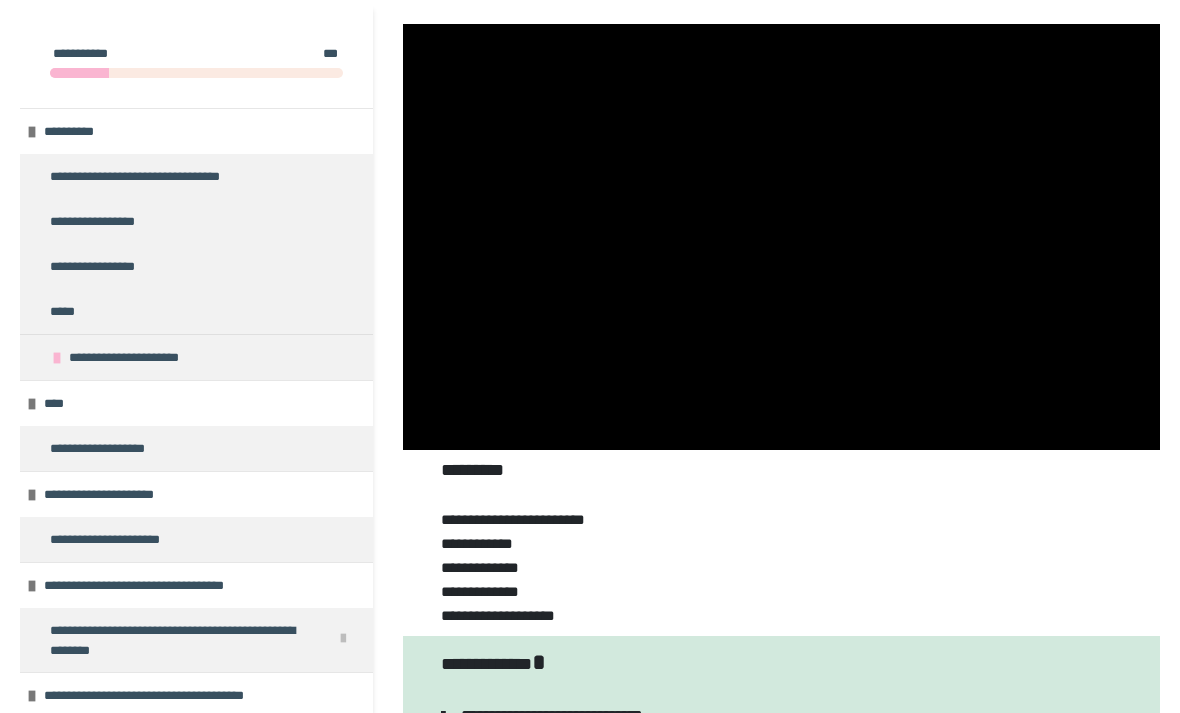 scroll, scrollTop: 149, scrollLeft: 0, axis: vertical 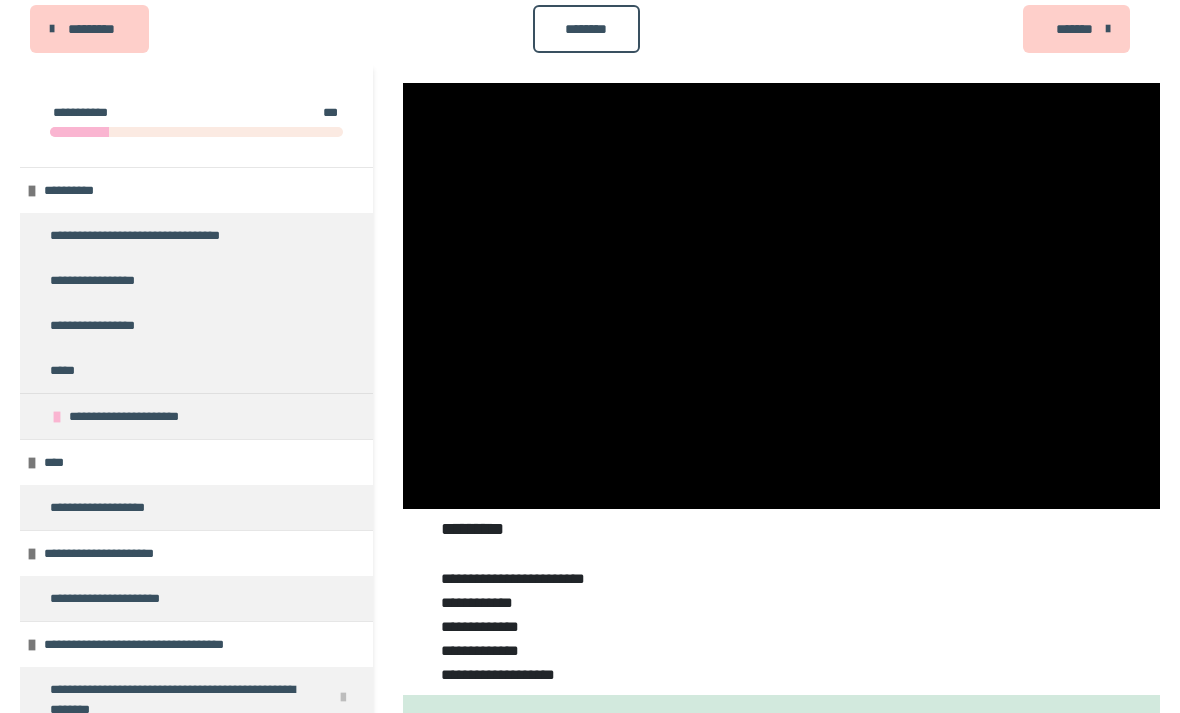 click at bounding box center [781, 296] 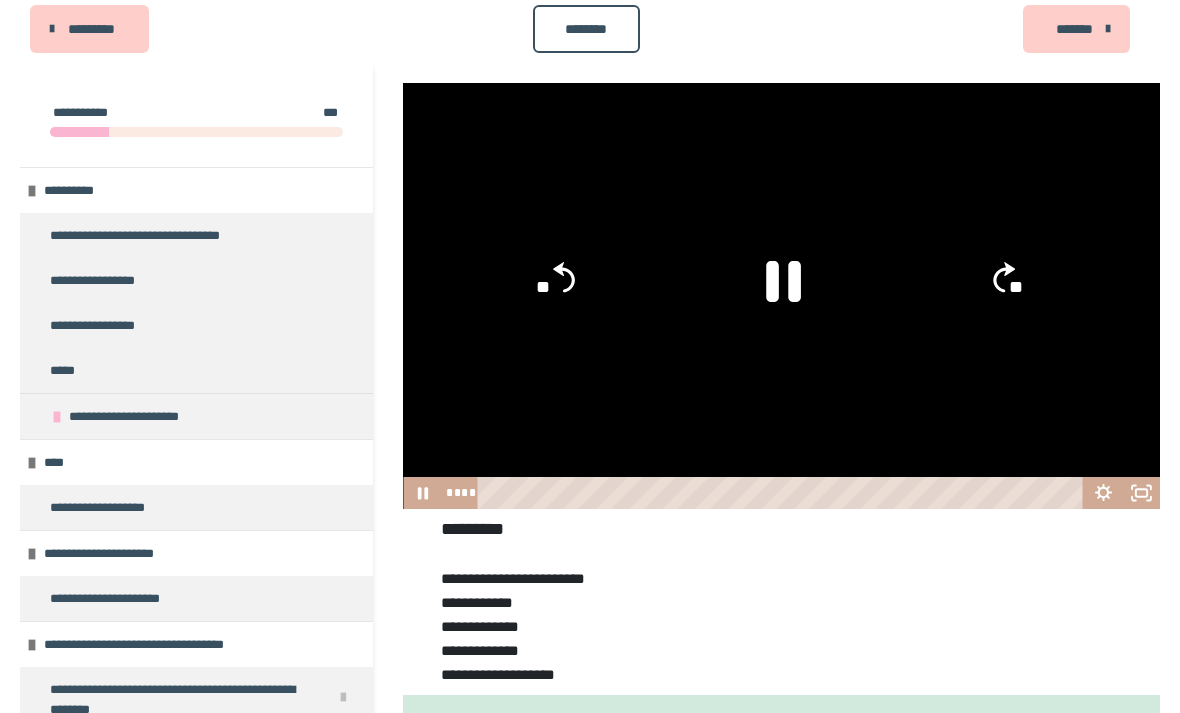 click 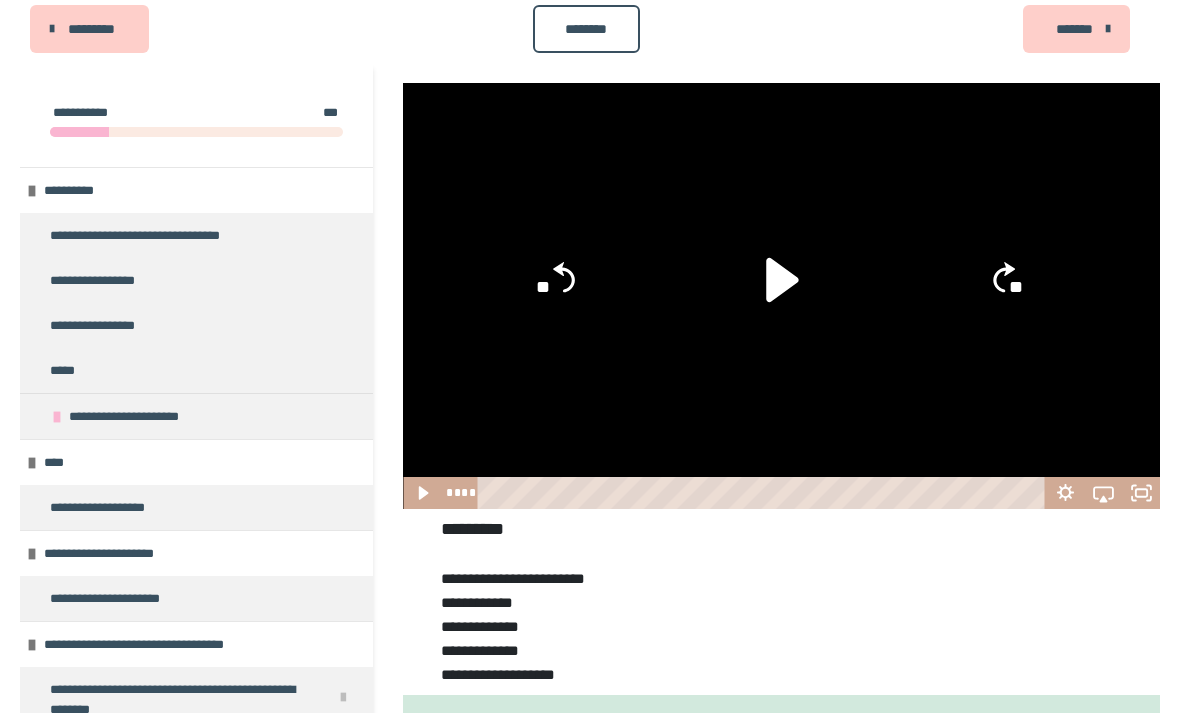 click 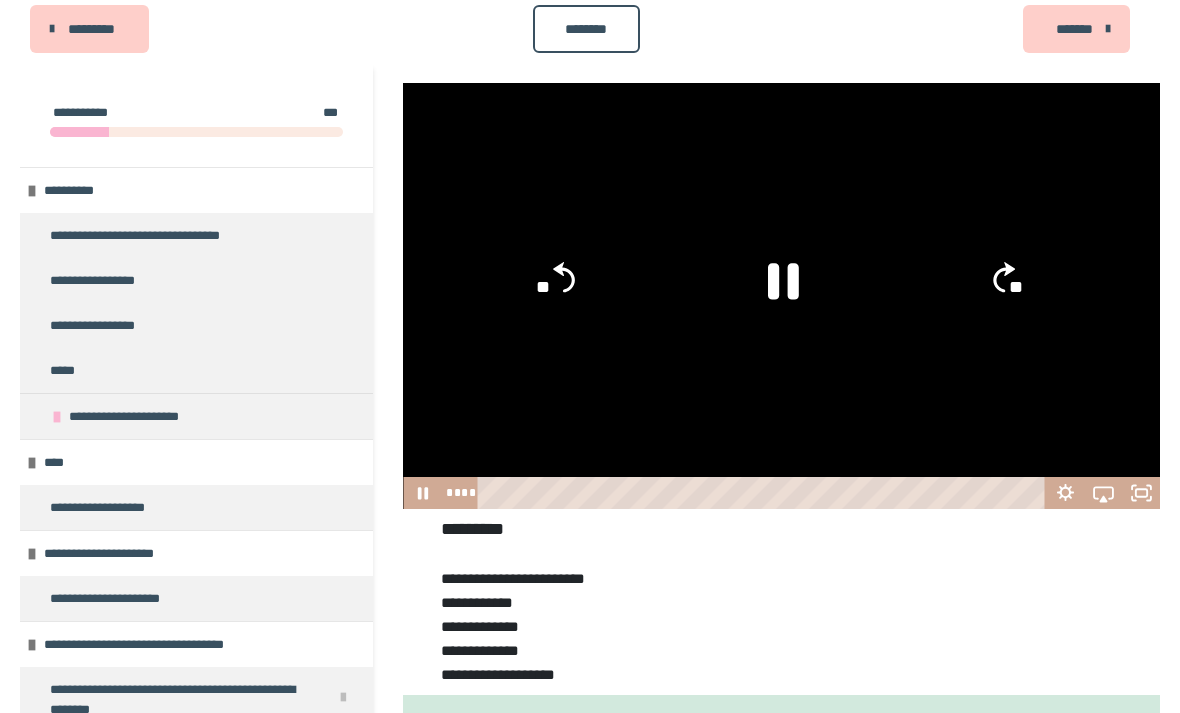 click 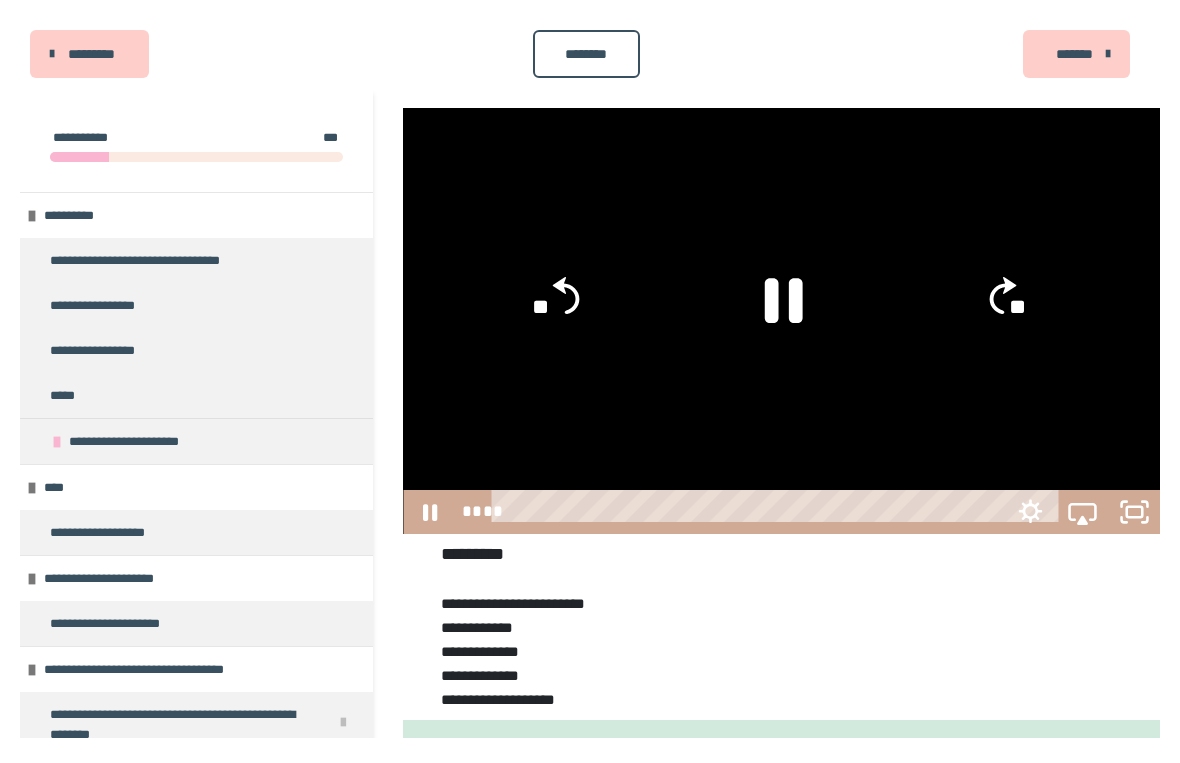scroll, scrollTop: 24, scrollLeft: 0, axis: vertical 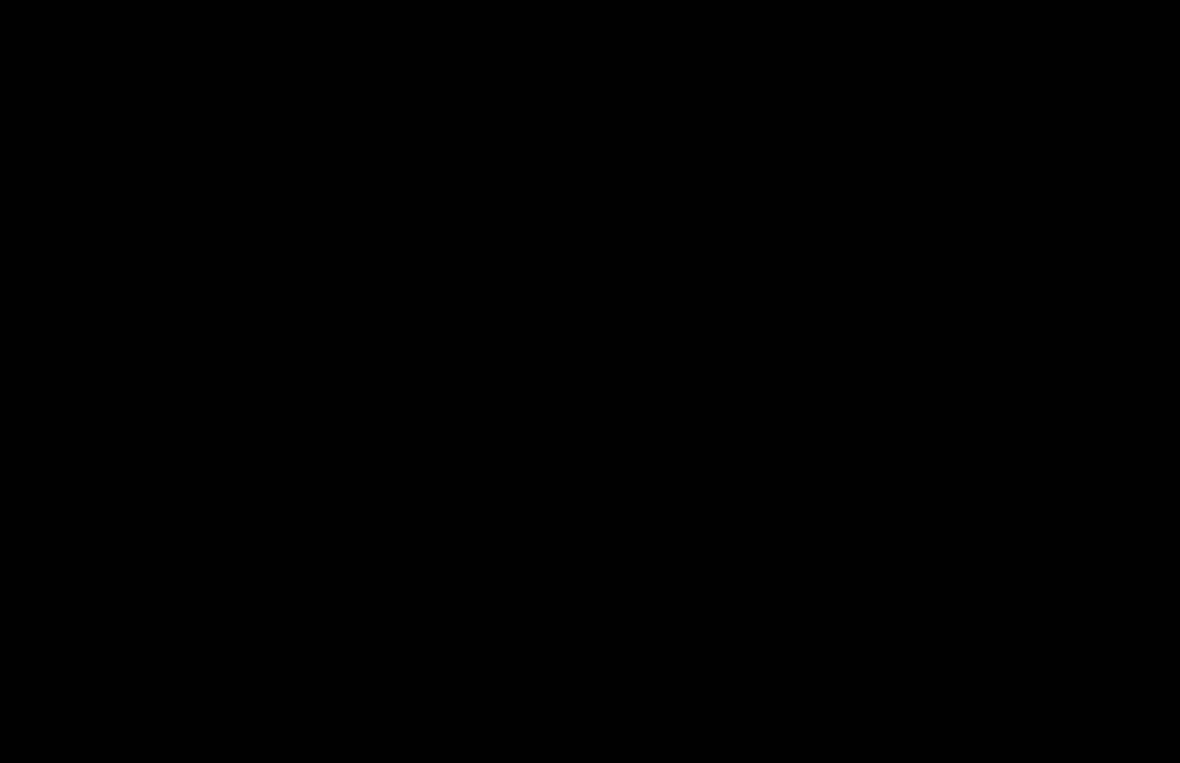 click at bounding box center (590, 381) 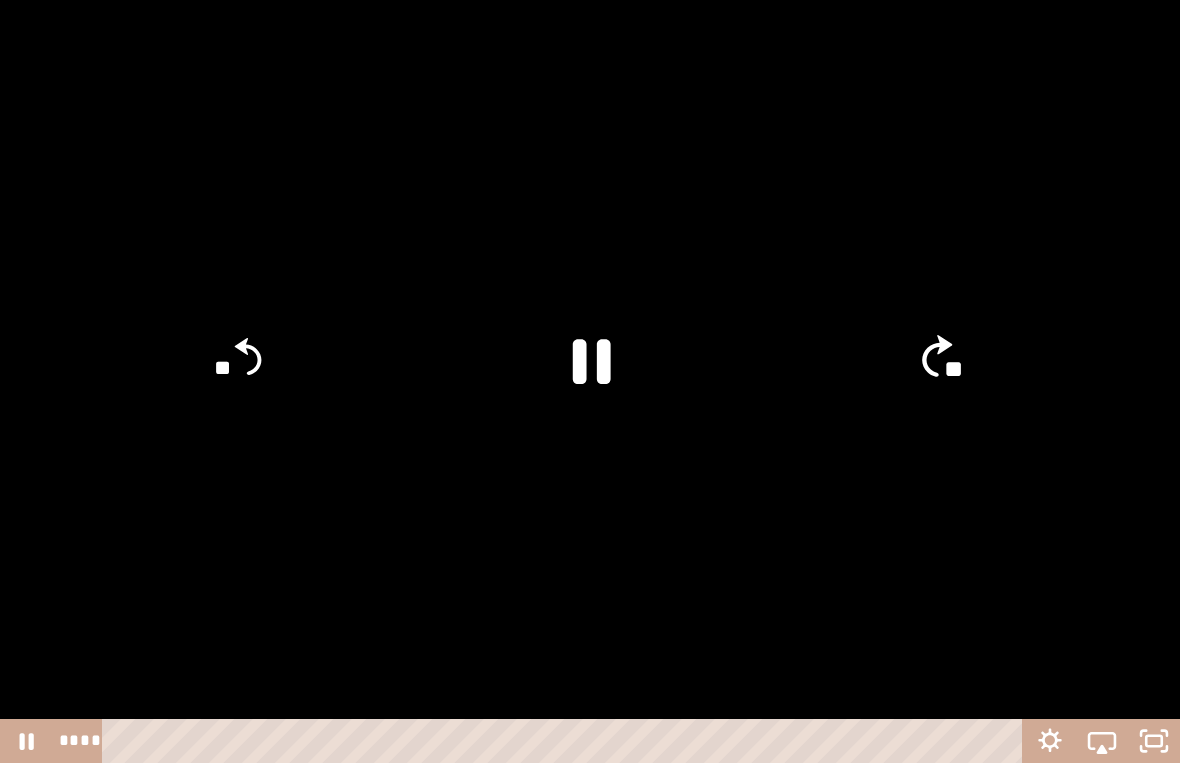 click on "**" 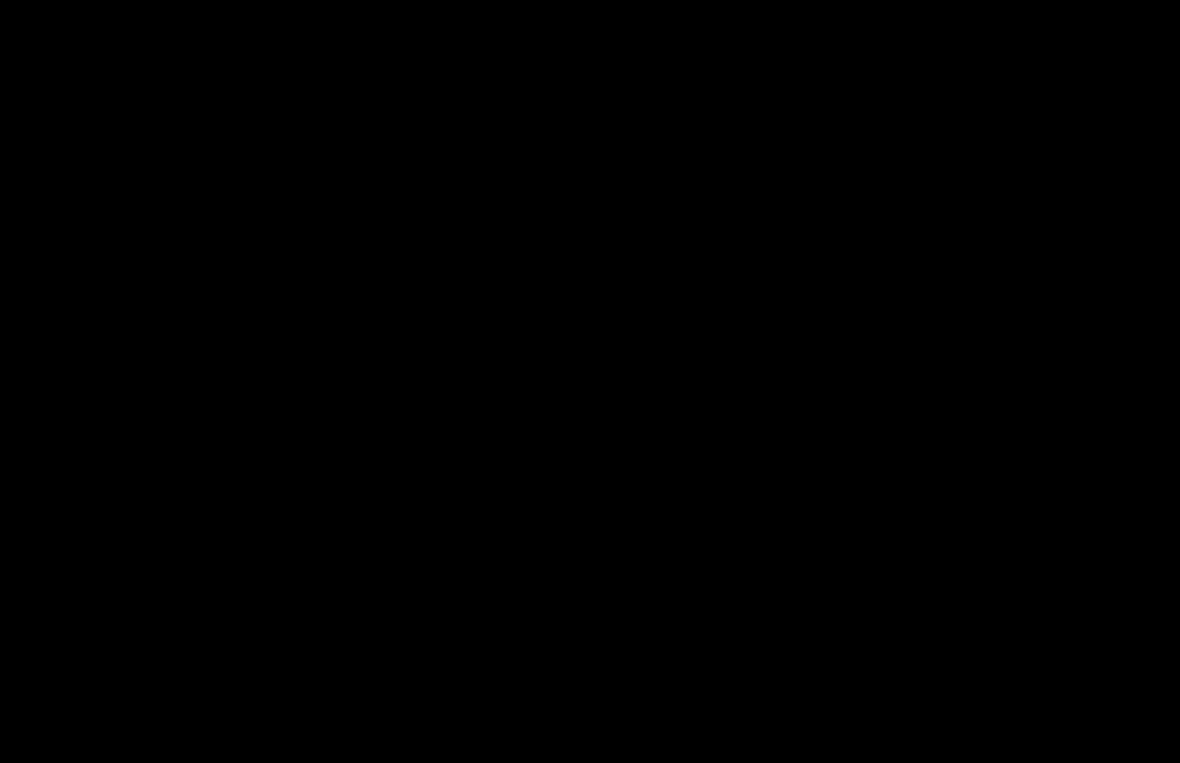 click at bounding box center [590, 381] 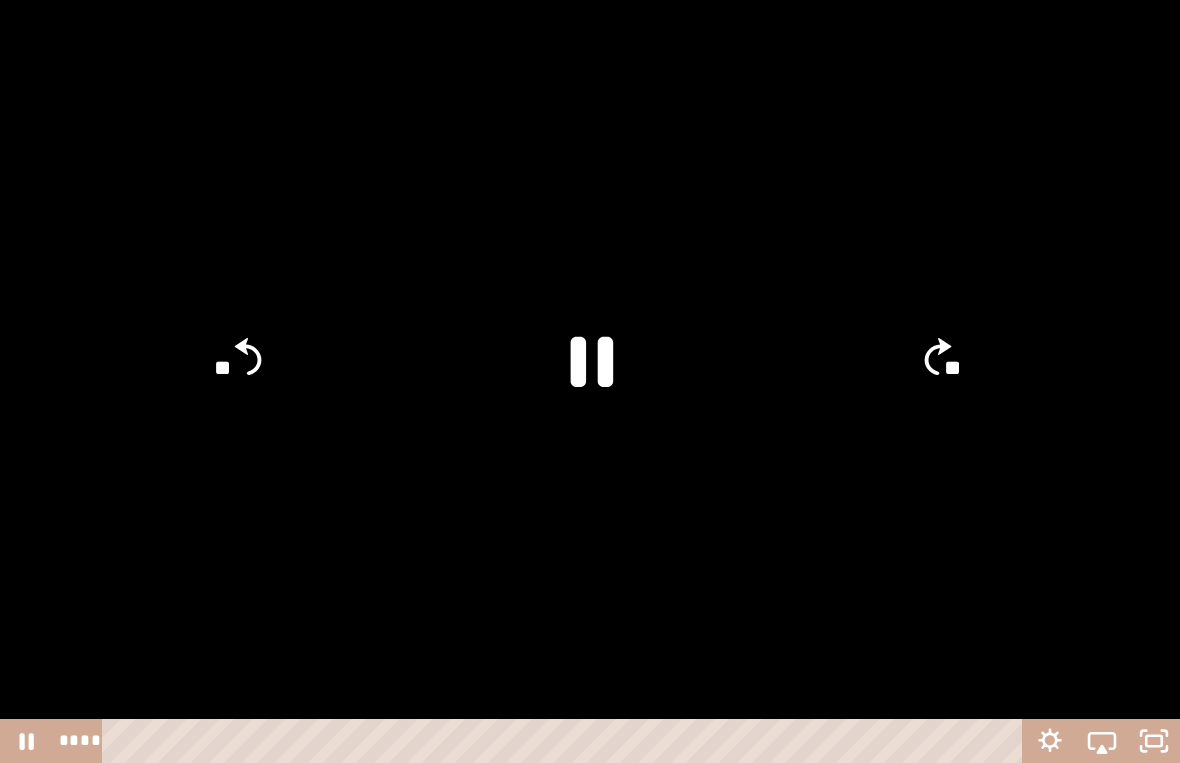 click 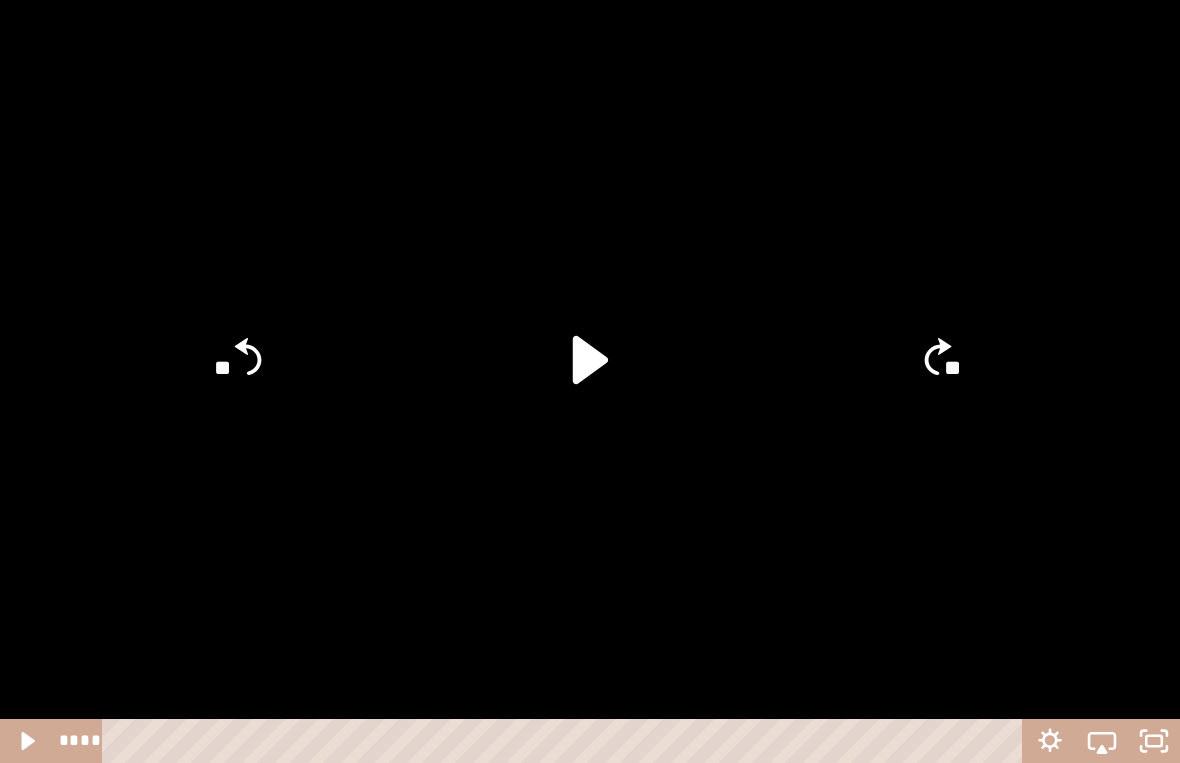 click 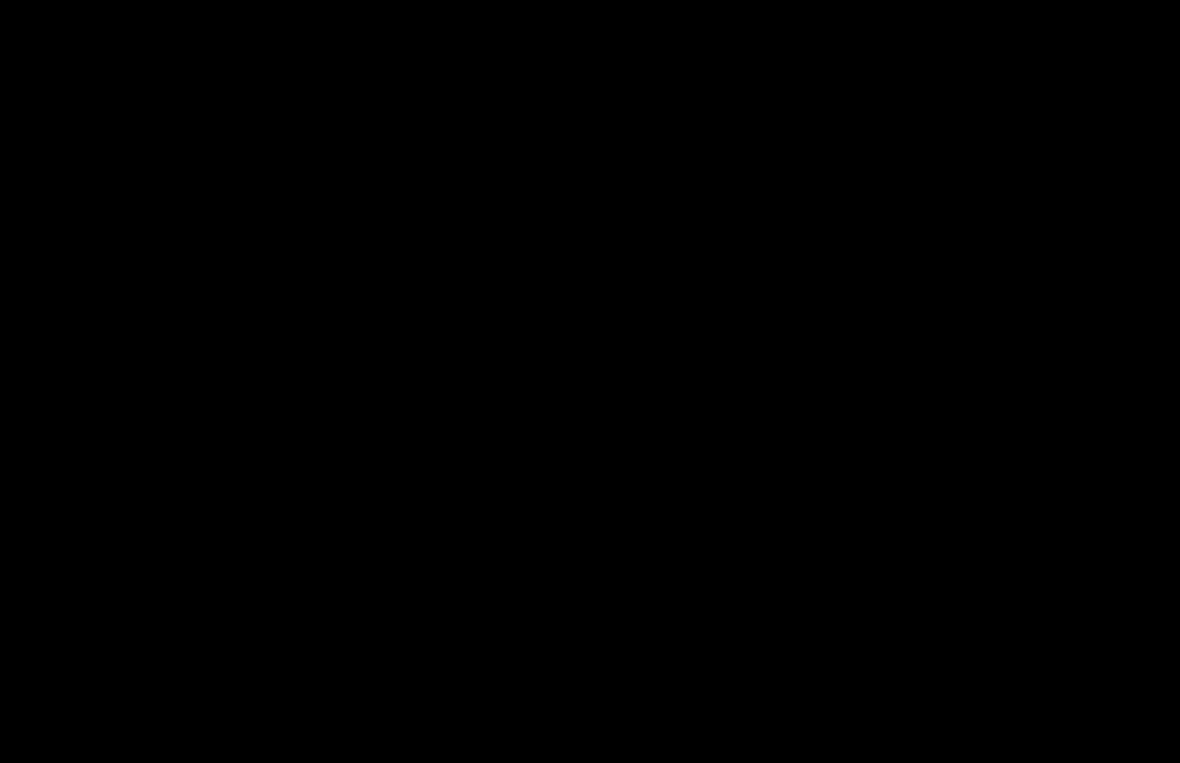 click at bounding box center [590, 381] 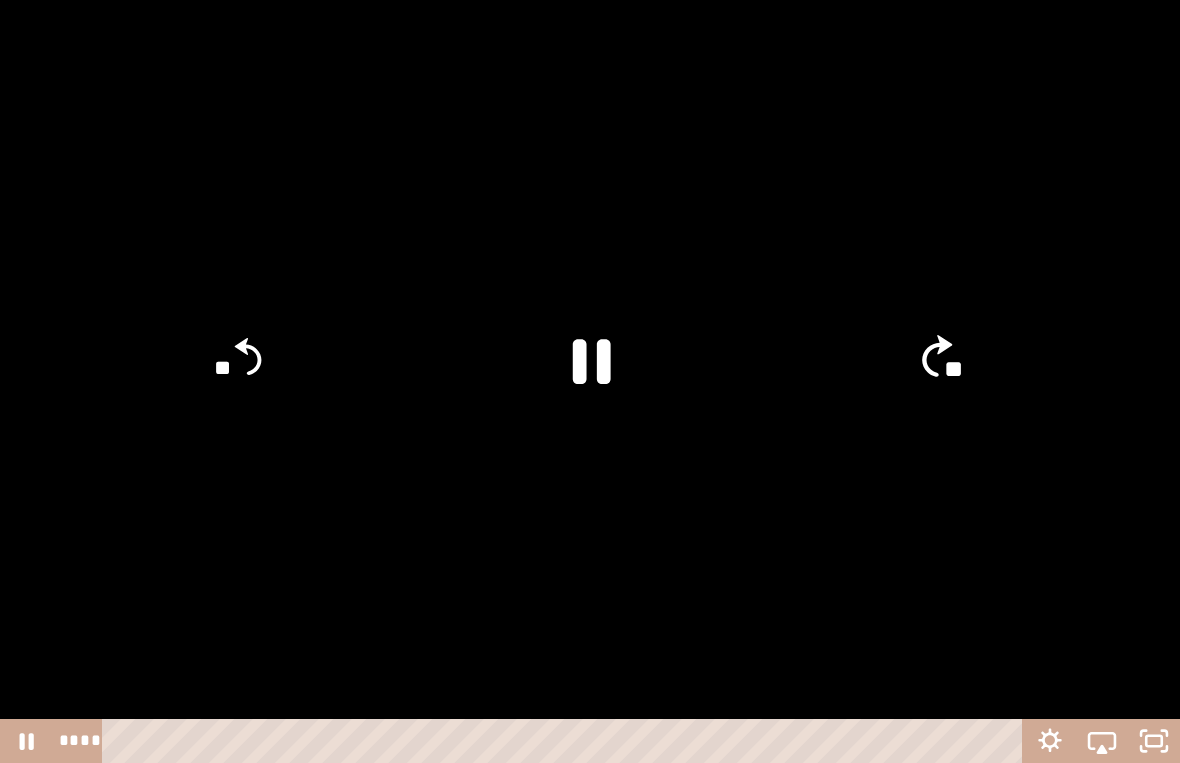 click on "**" 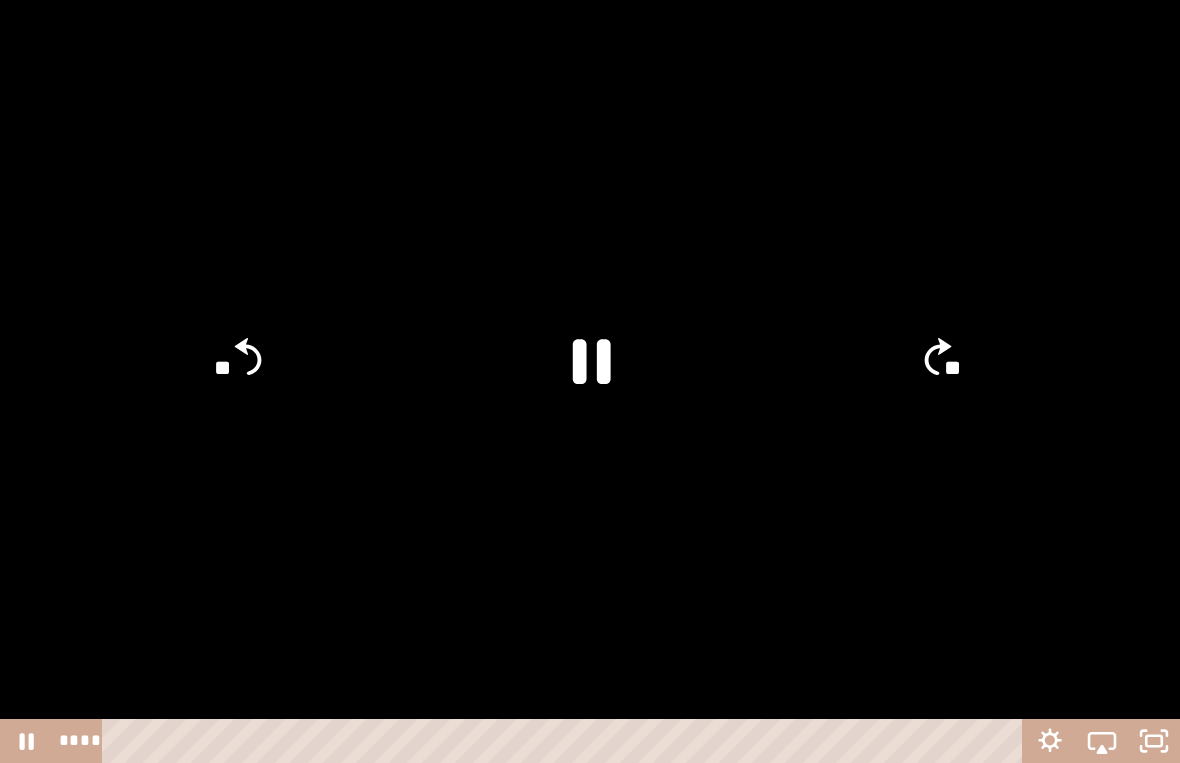 click on "**" 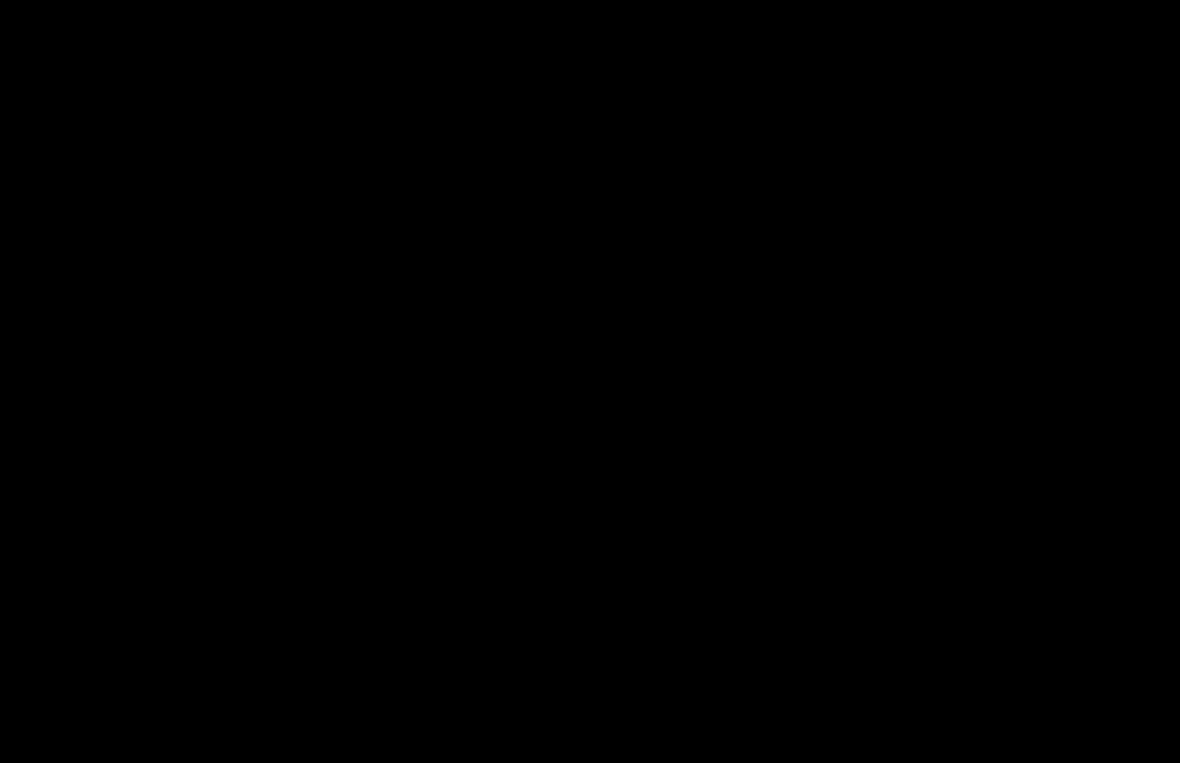 click at bounding box center [590, 381] 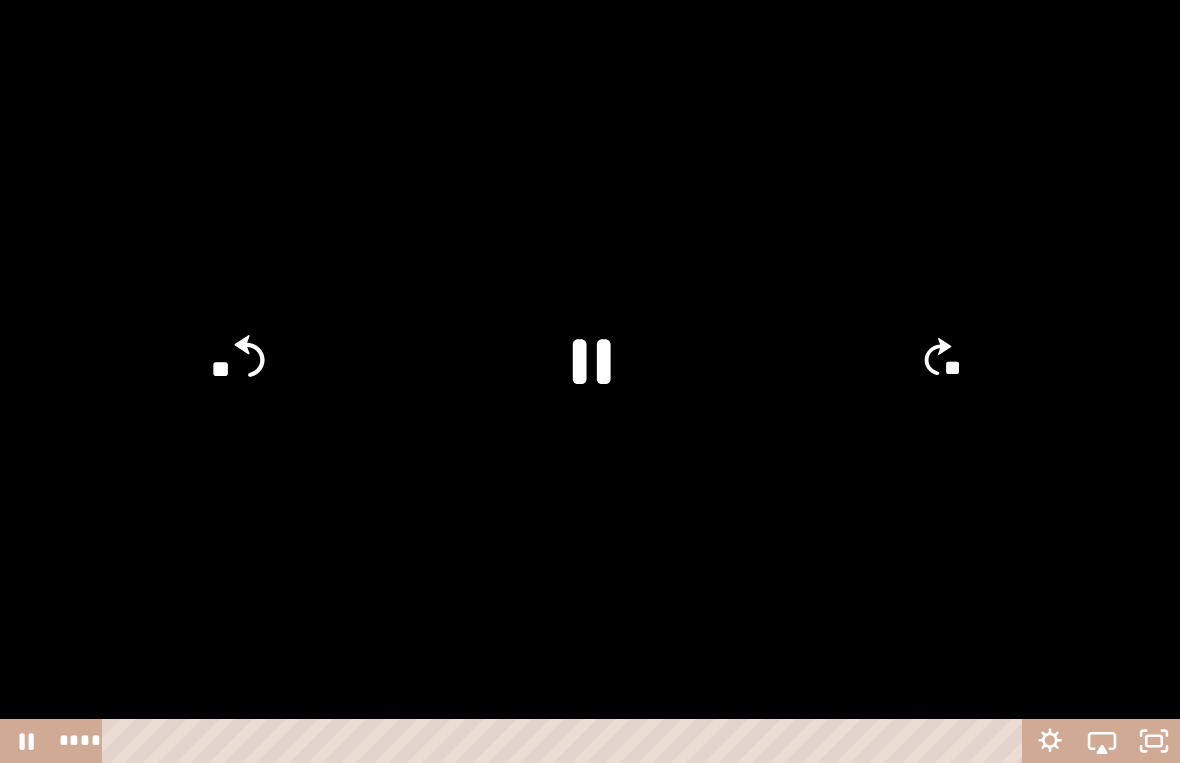 click on "**" 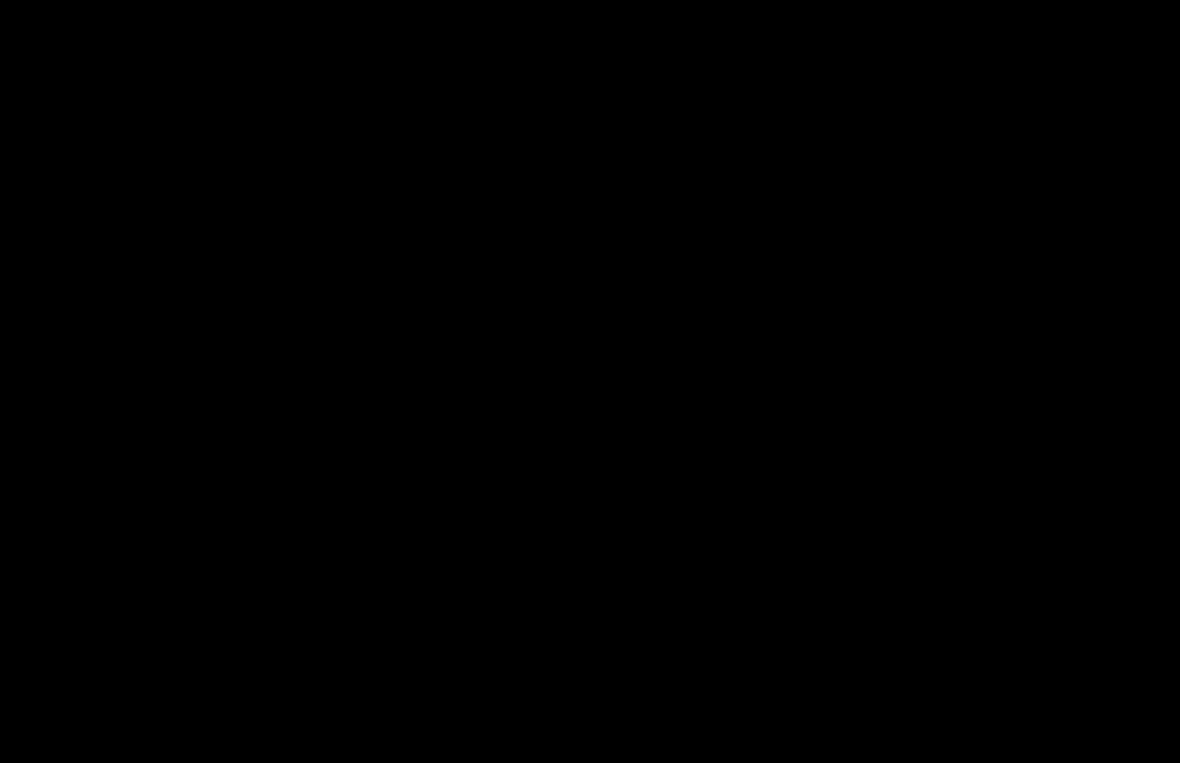 click at bounding box center (590, 381) 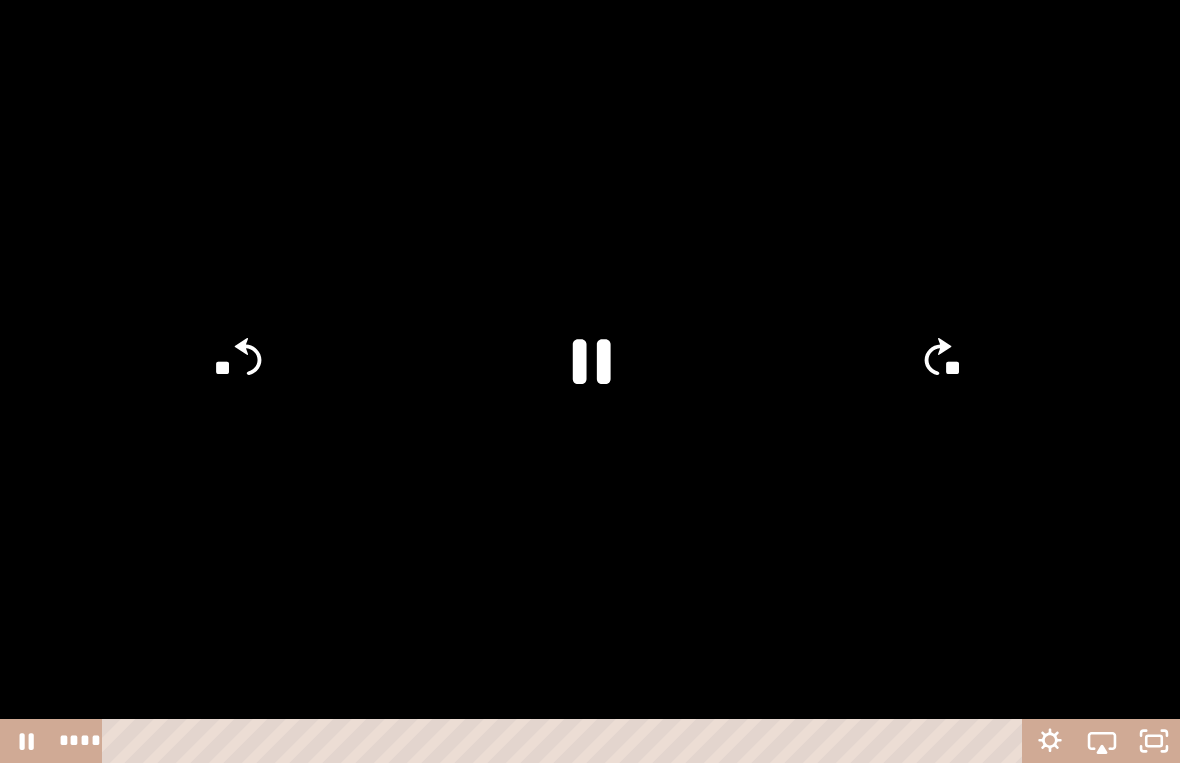 click at bounding box center [590, 381] 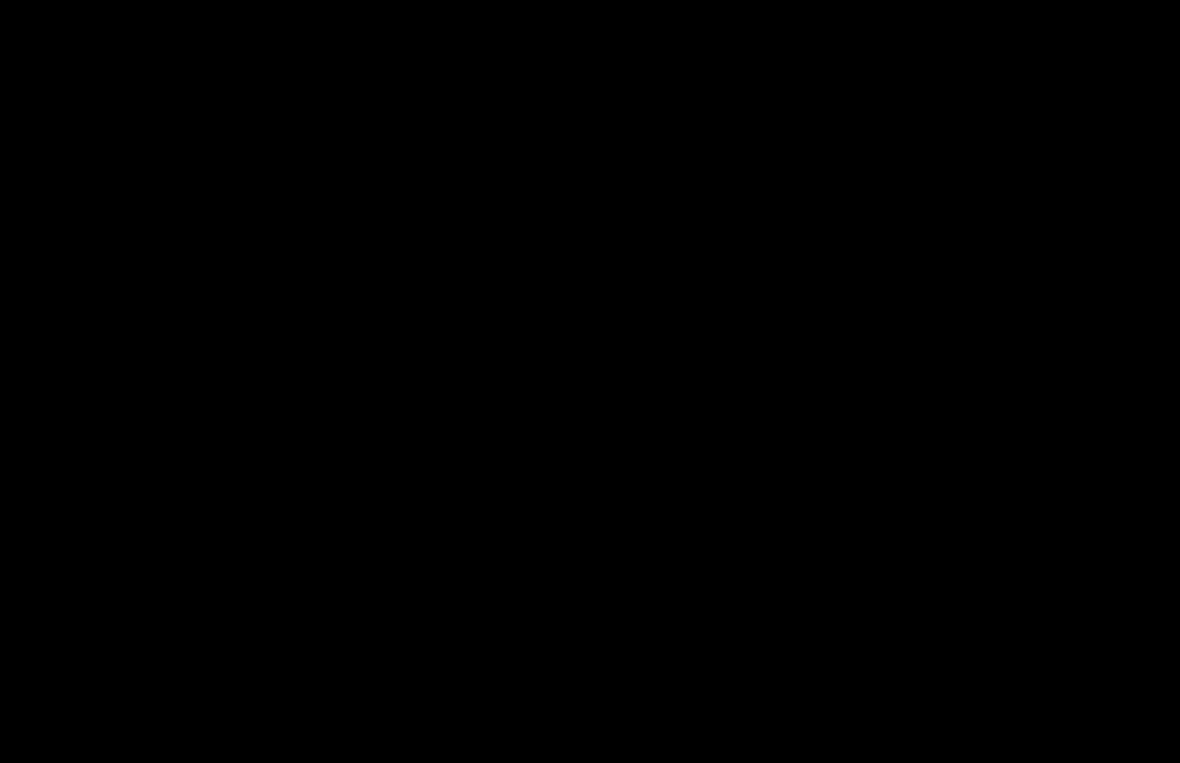 click at bounding box center (590, 381) 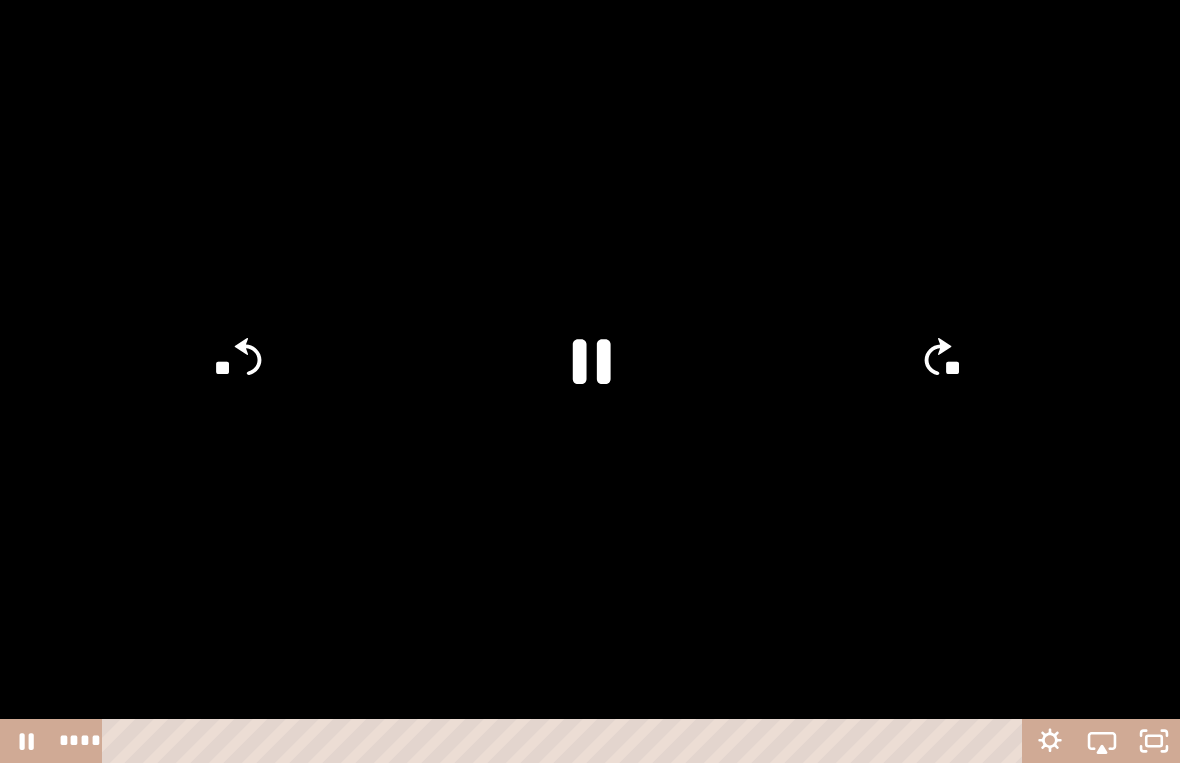 click on "**" 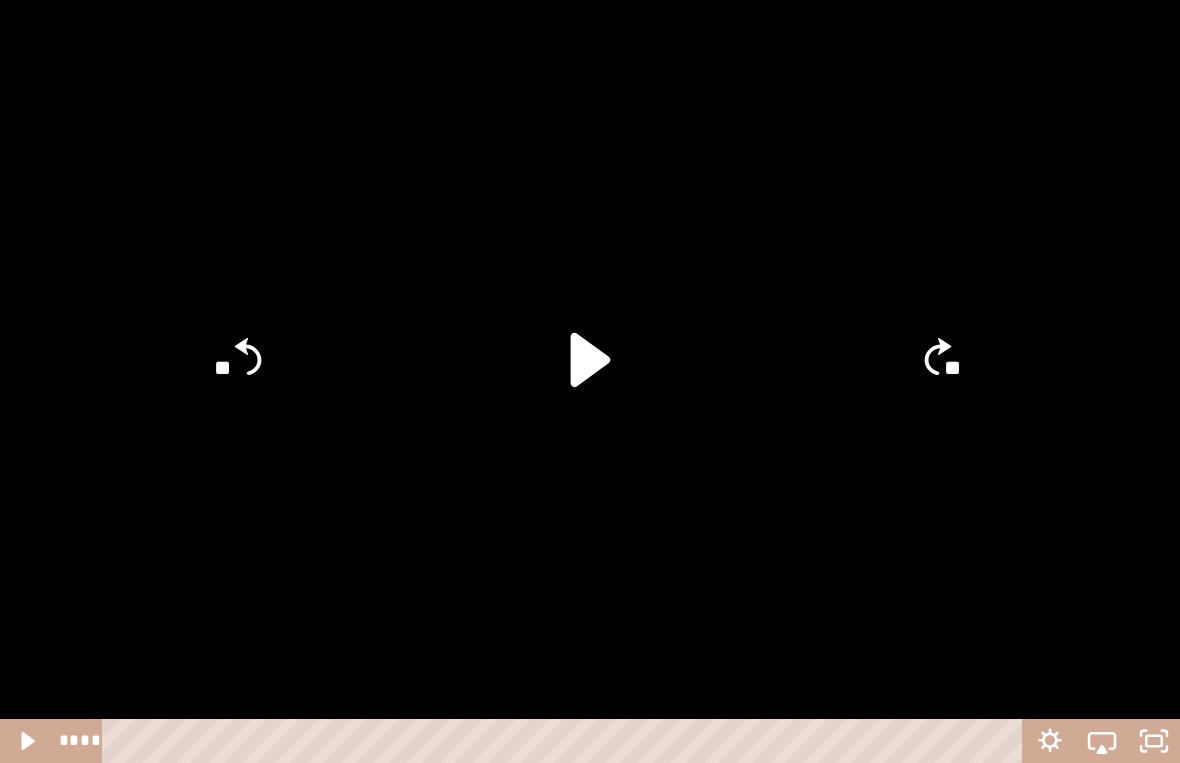 click 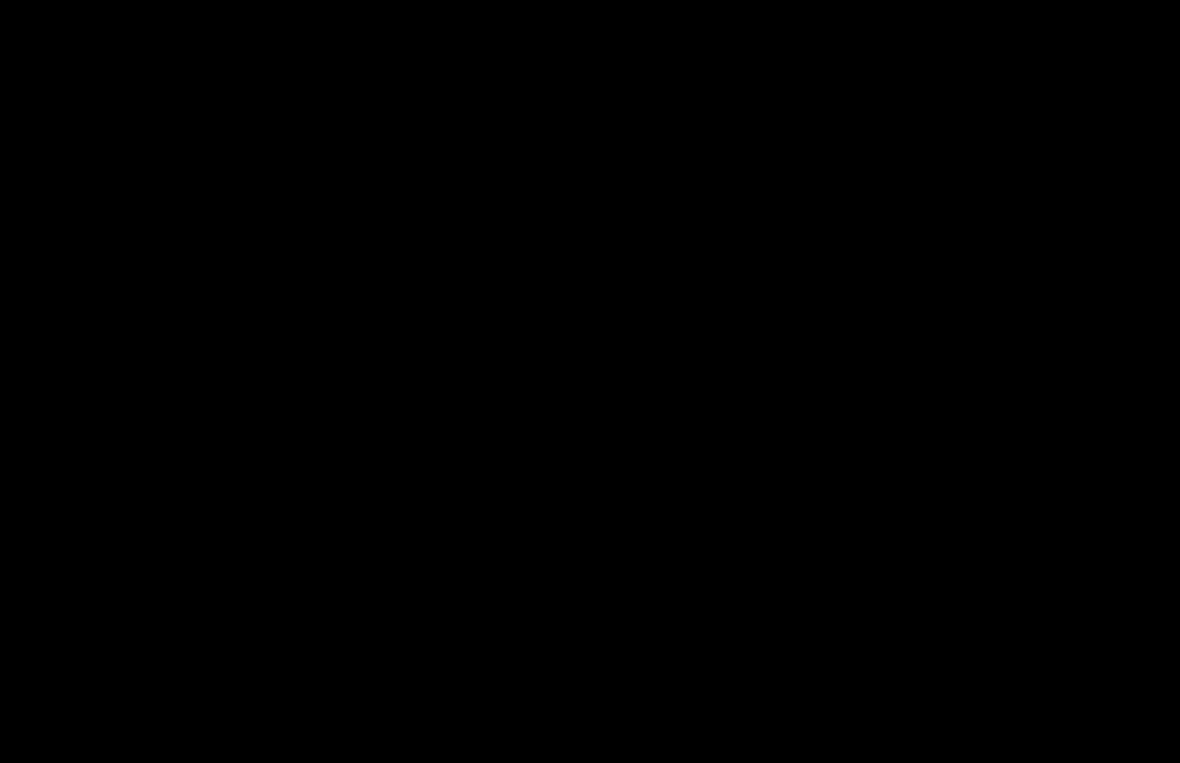click at bounding box center [590, 381] 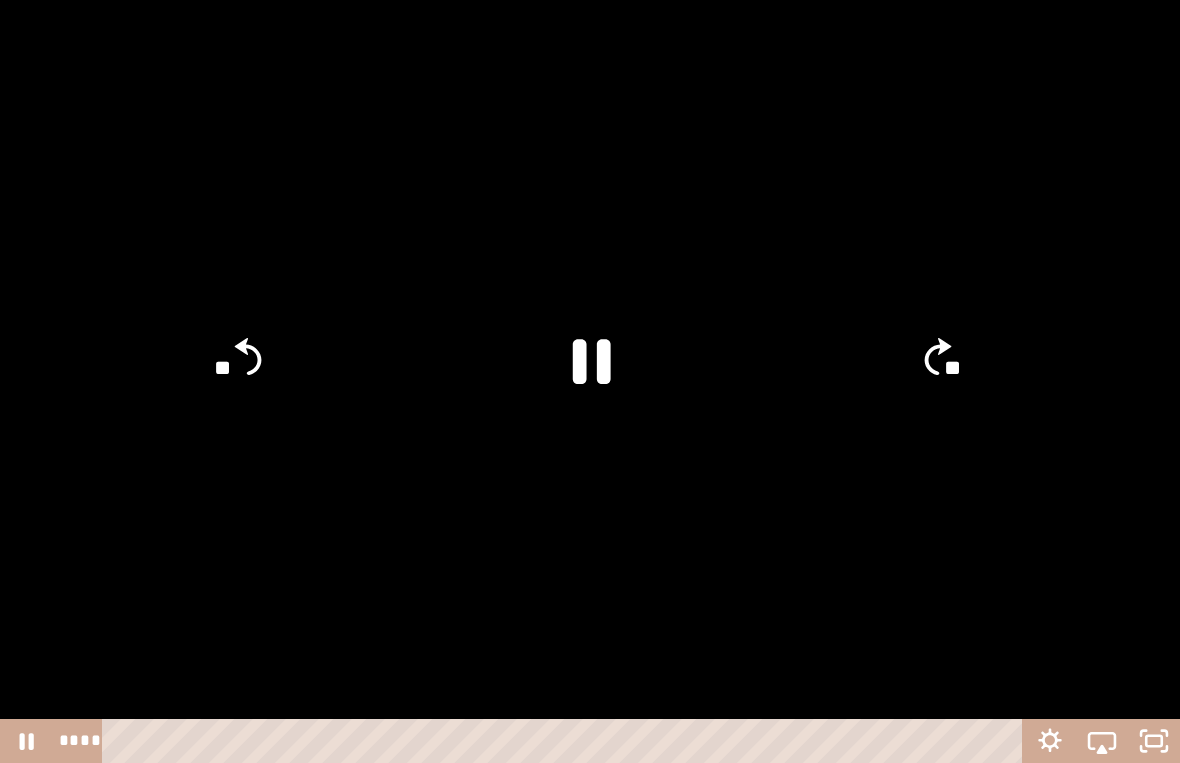 click 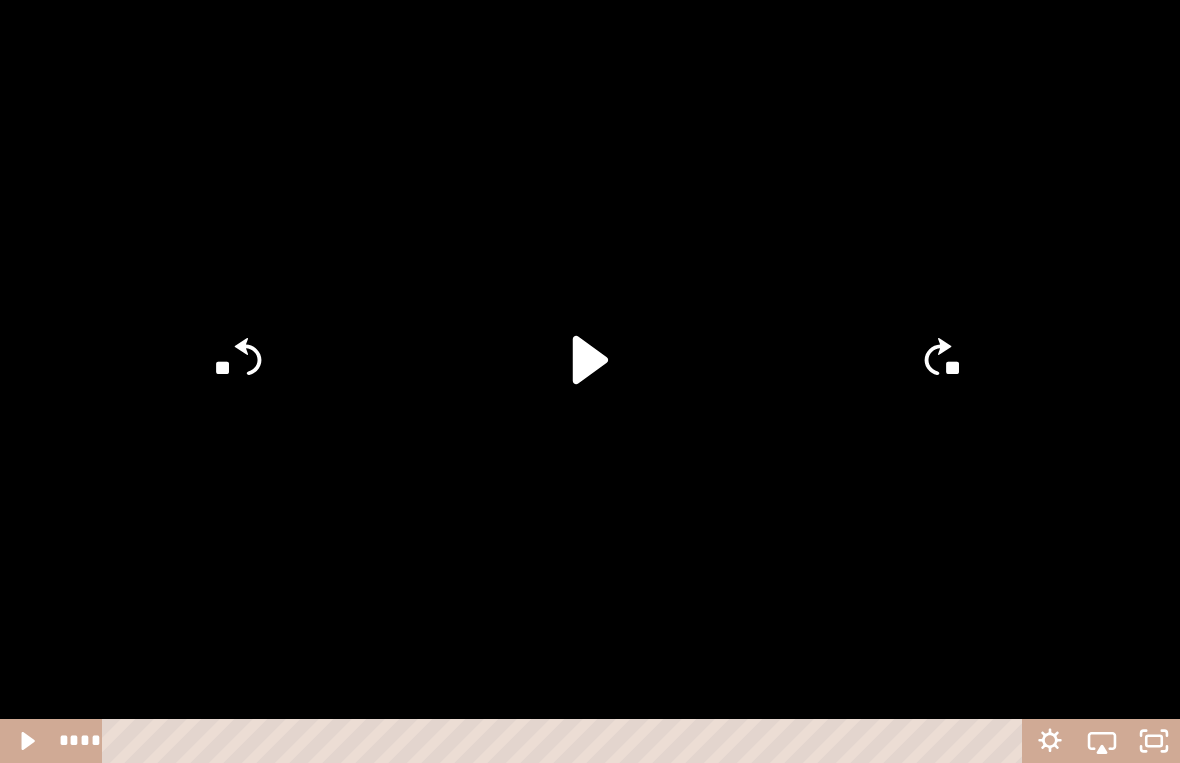 click at bounding box center [590, 381] 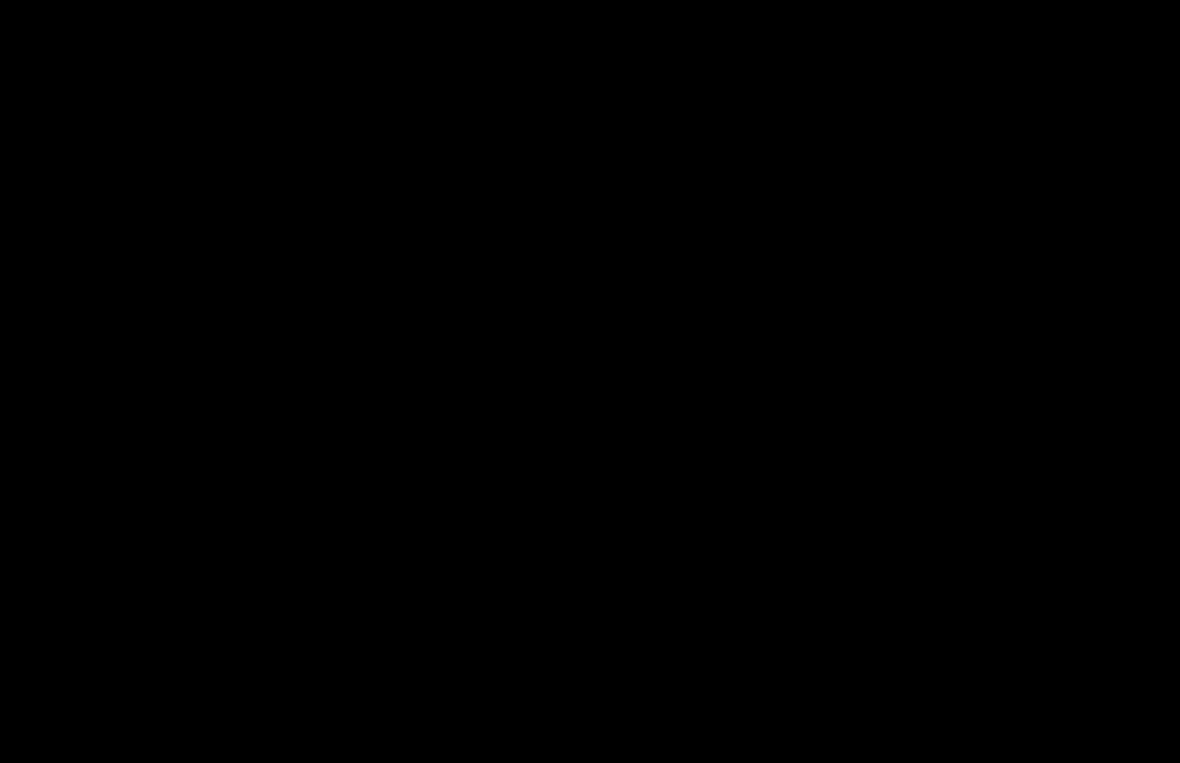 click at bounding box center (590, 381) 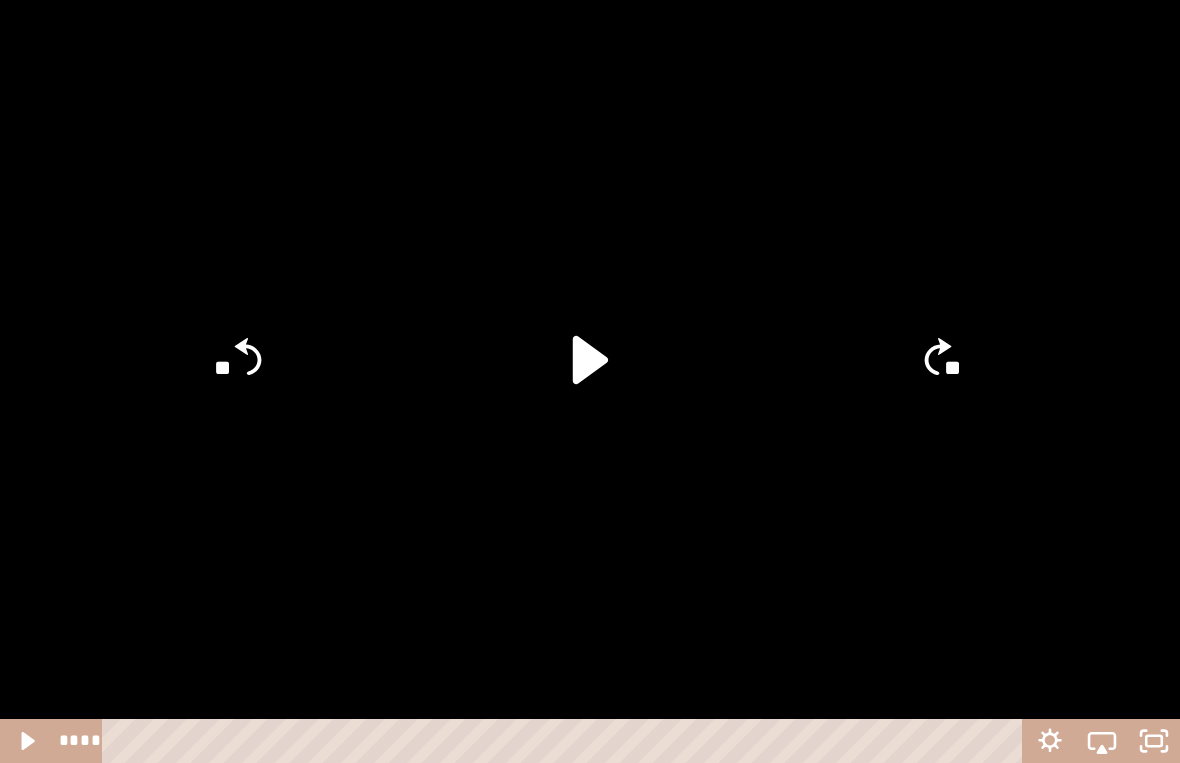 click 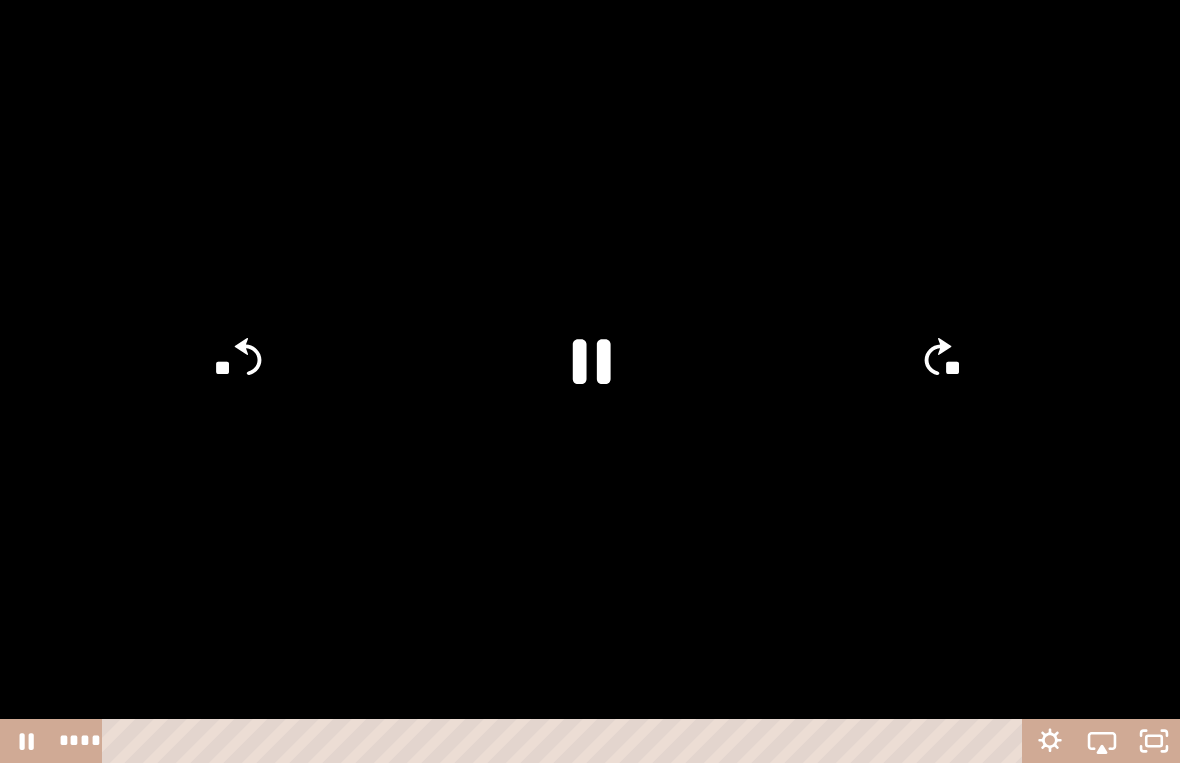 click at bounding box center [590, 381] 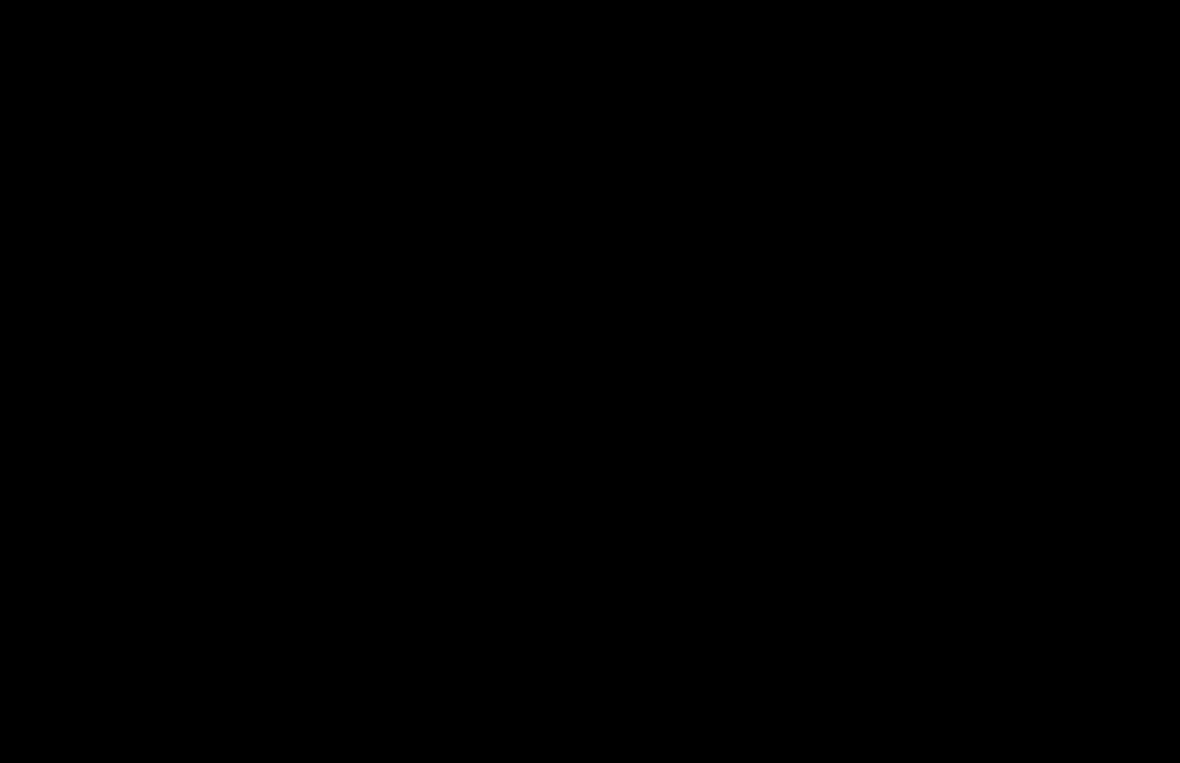click at bounding box center [590, 381] 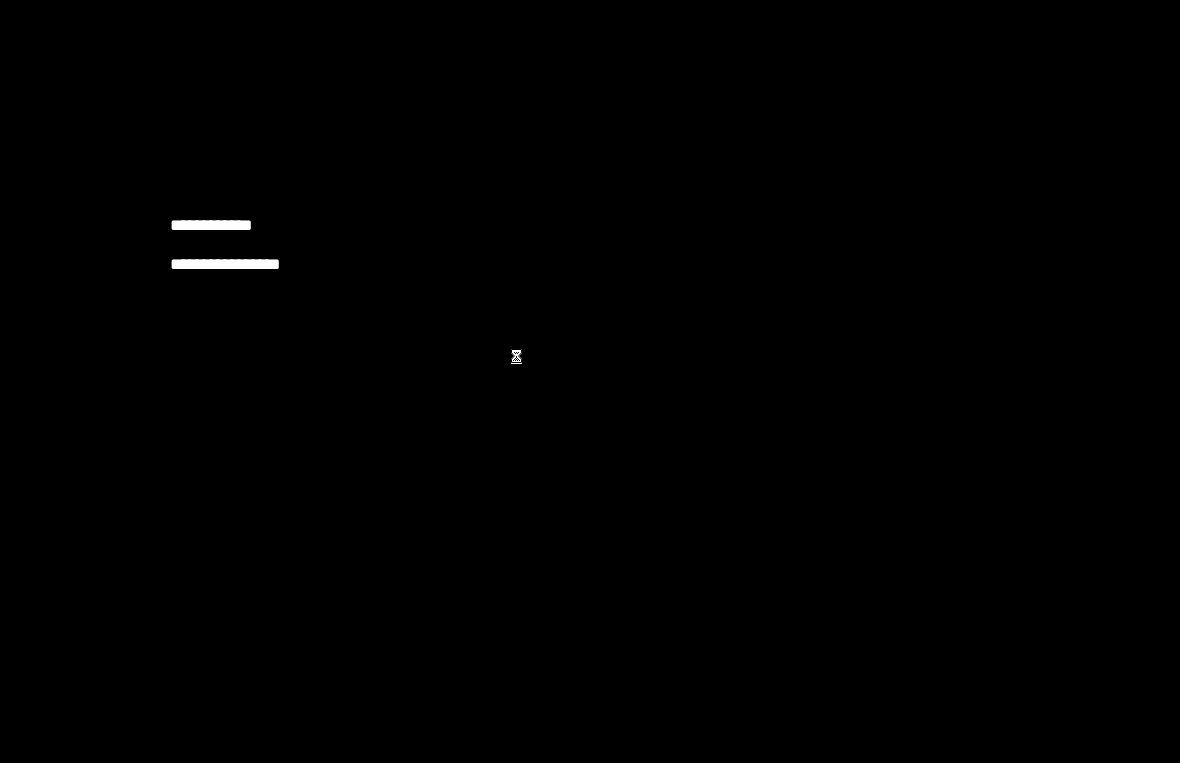 click at bounding box center (590, 381) 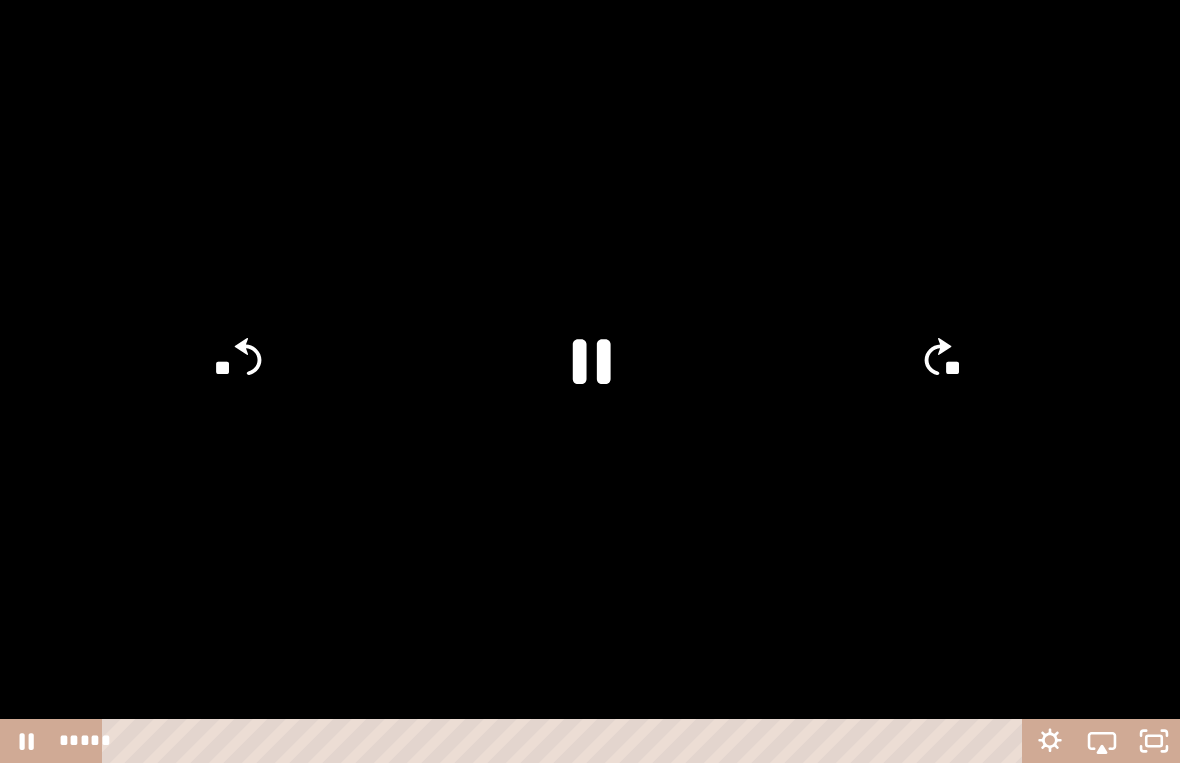 click 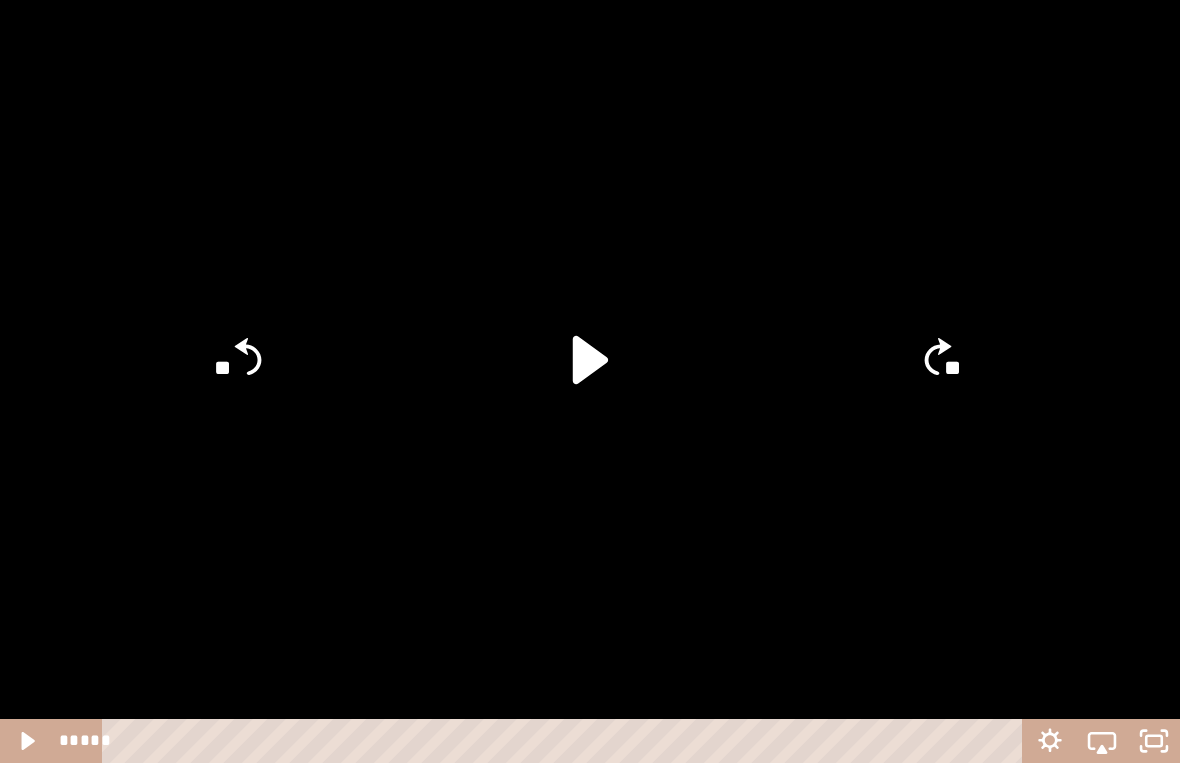 click 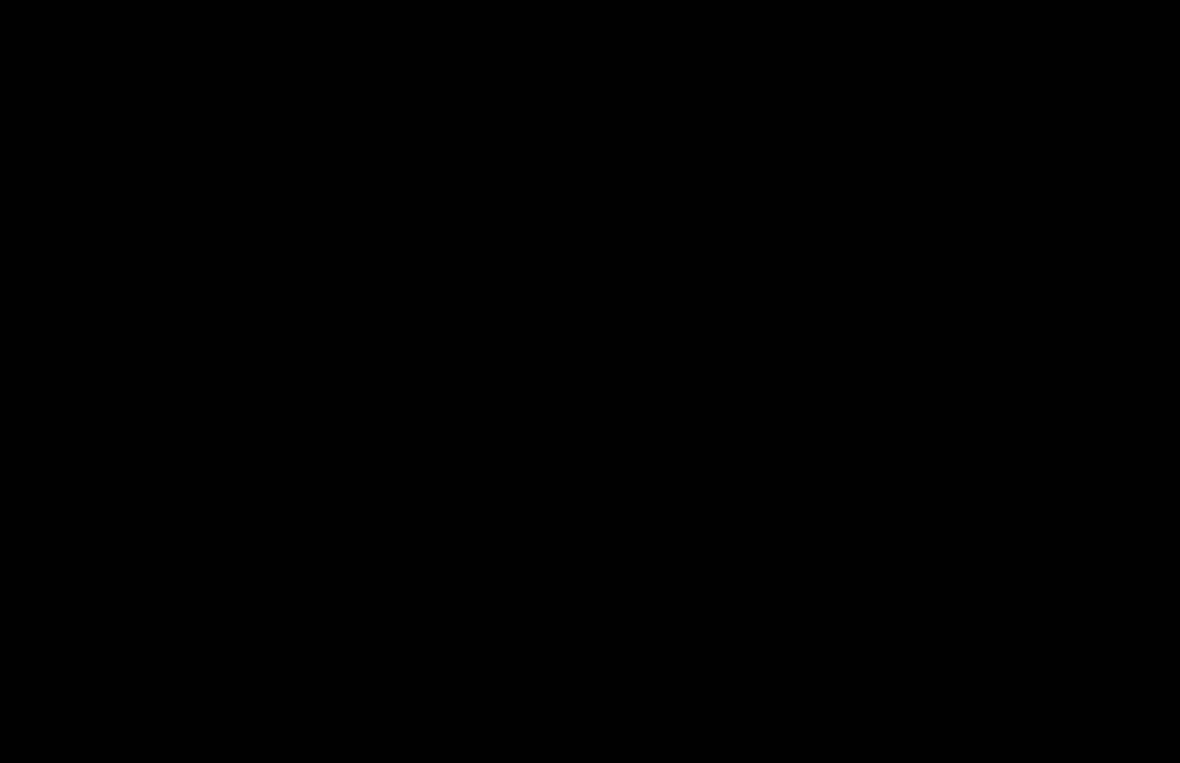 click at bounding box center [590, 381] 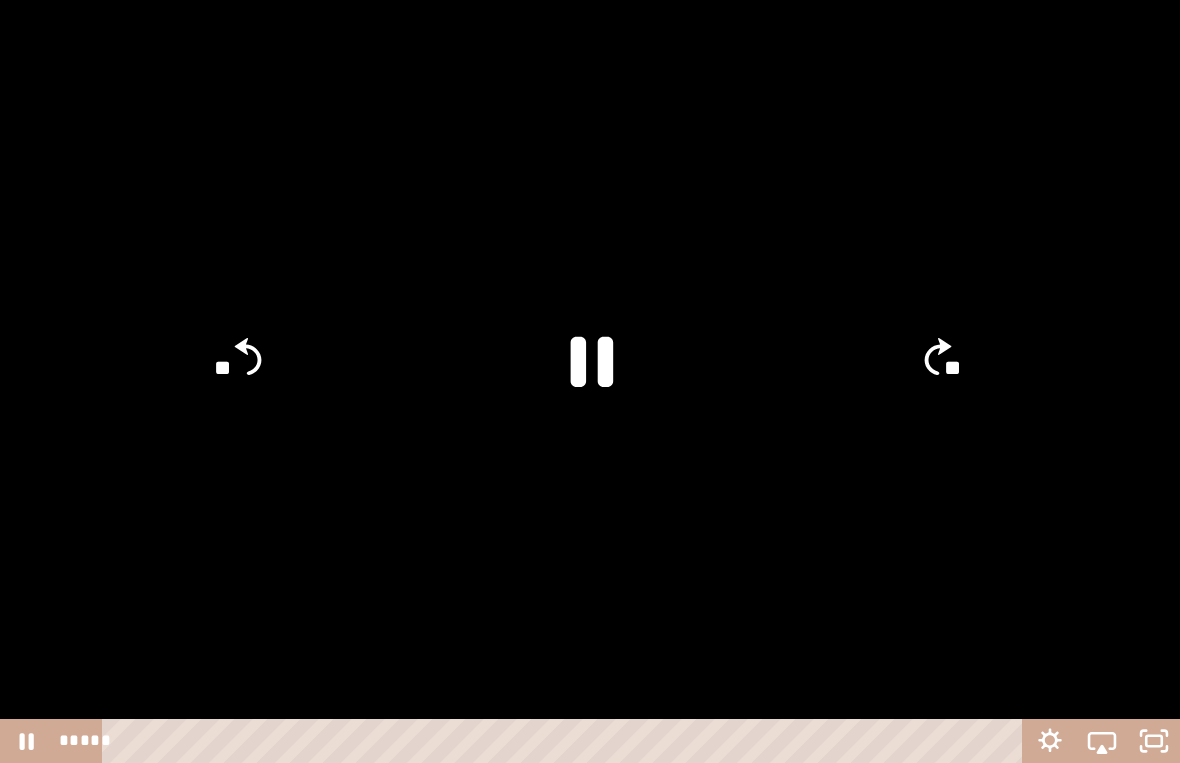 click 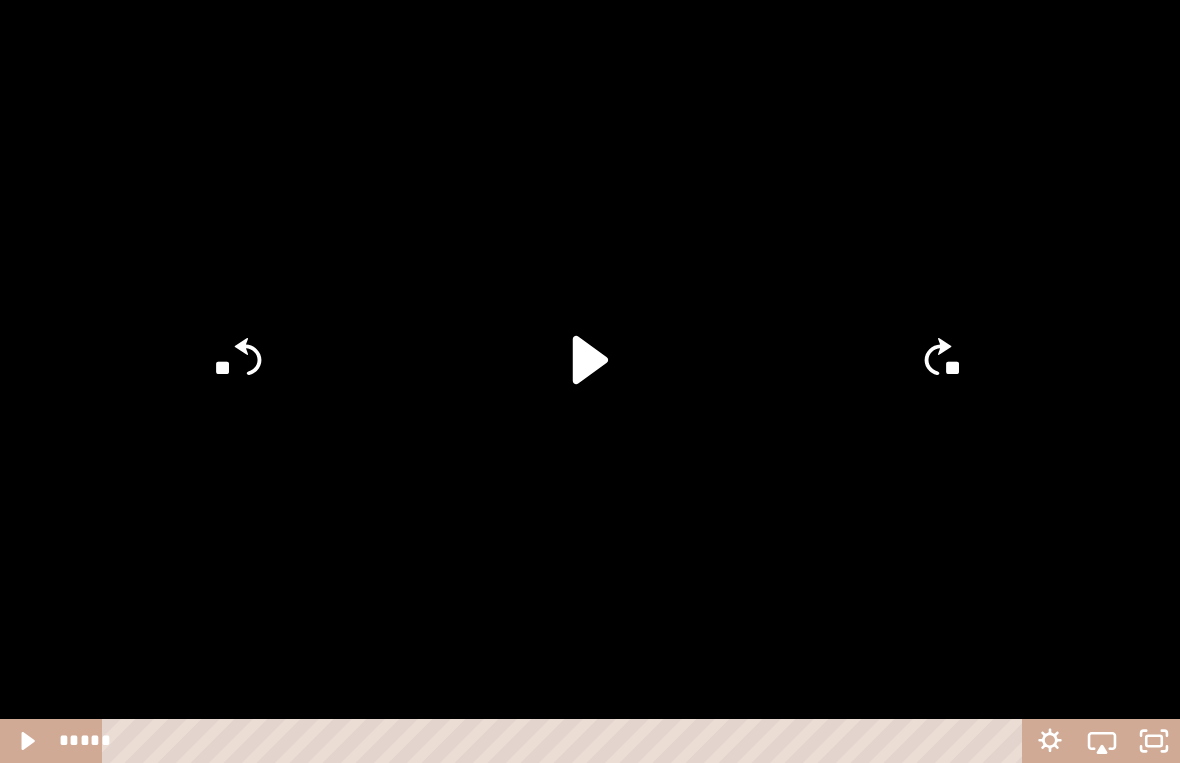 click 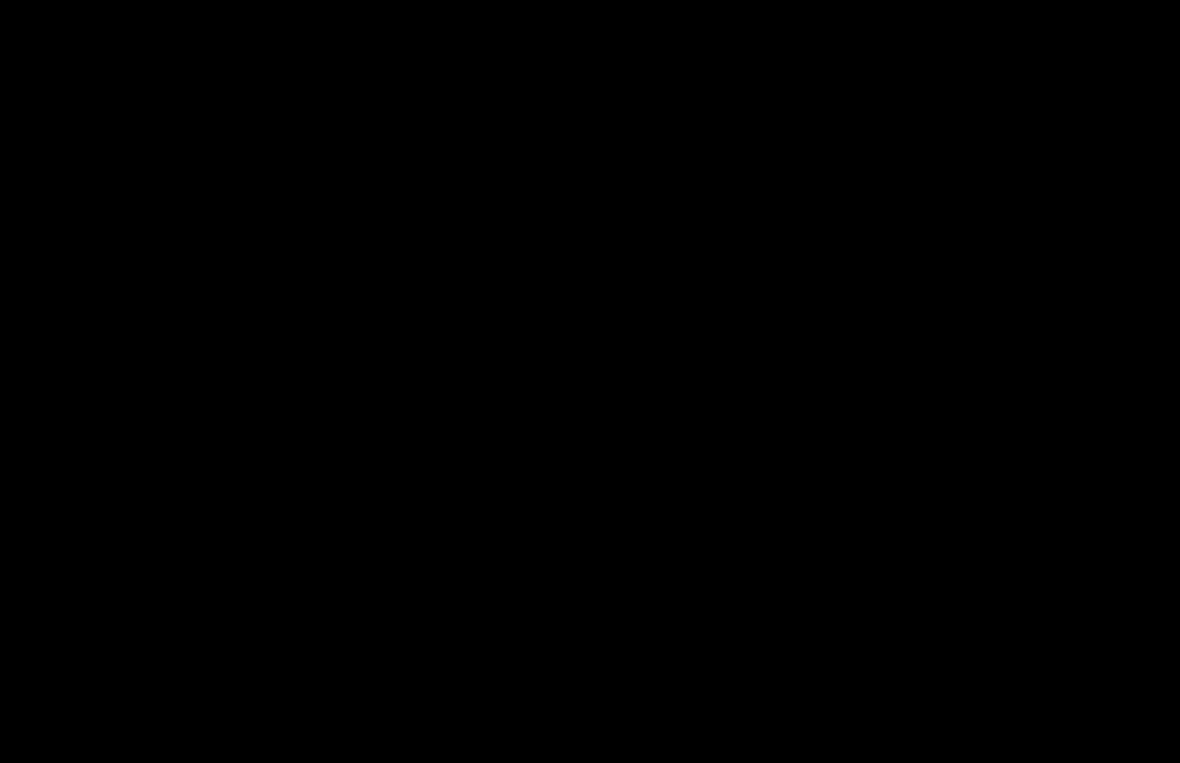 click at bounding box center [590, 381] 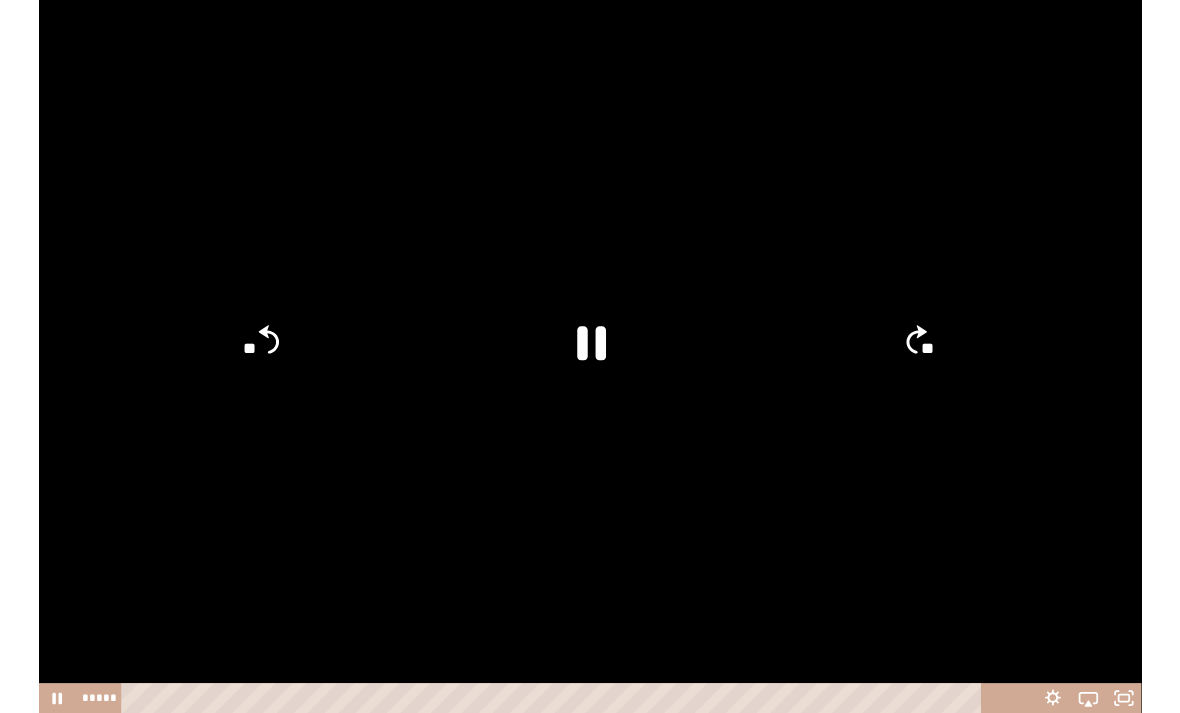 scroll, scrollTop: 149, scrollLeft: 0, axis: vertical 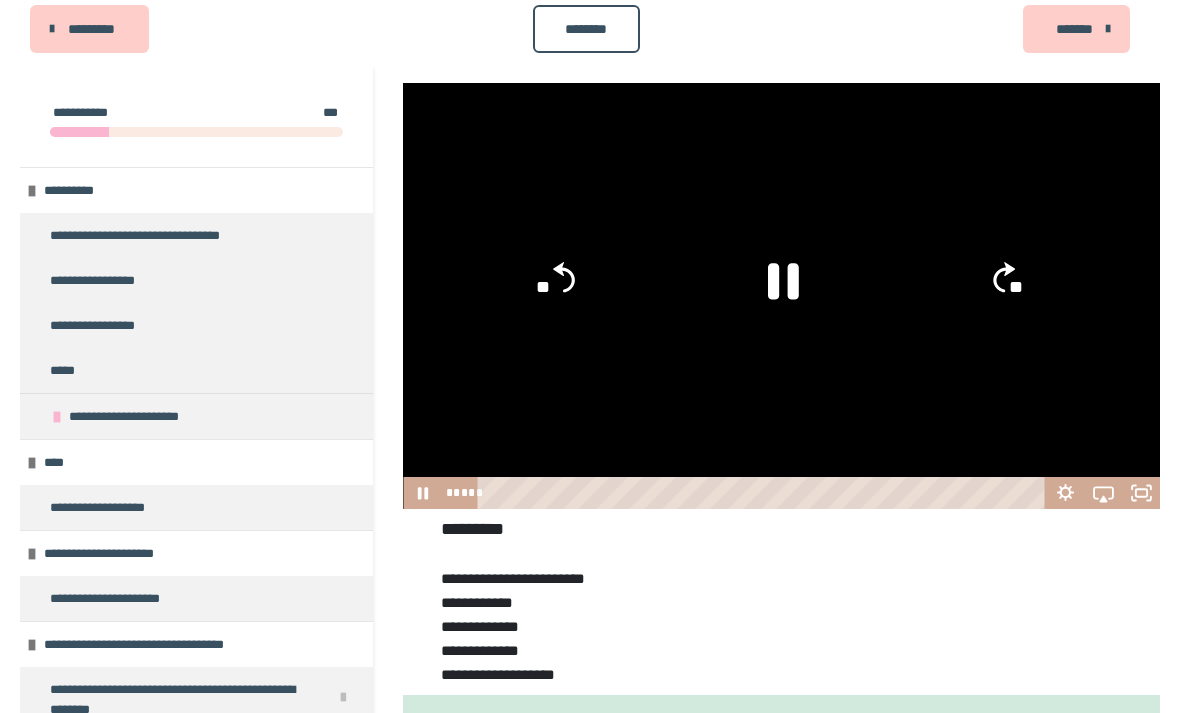 click 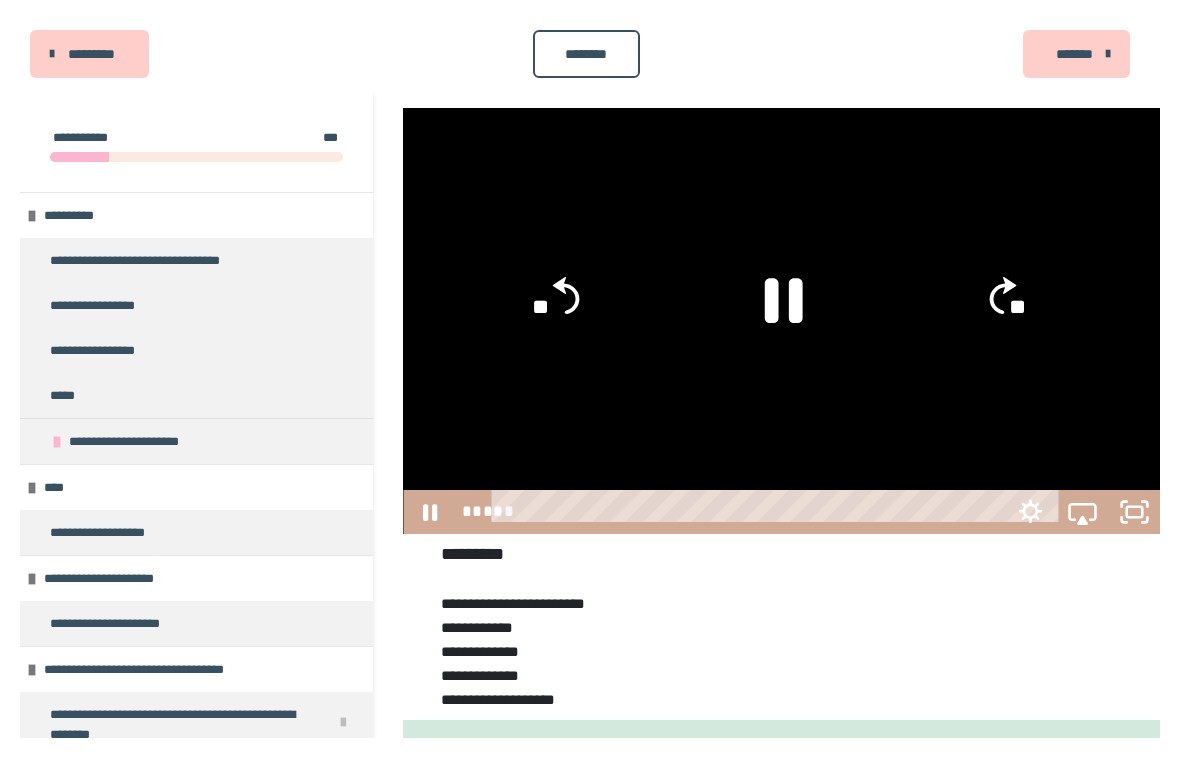 scroll, scrollTop: 24, scrollLeft: 0, axis: vertical 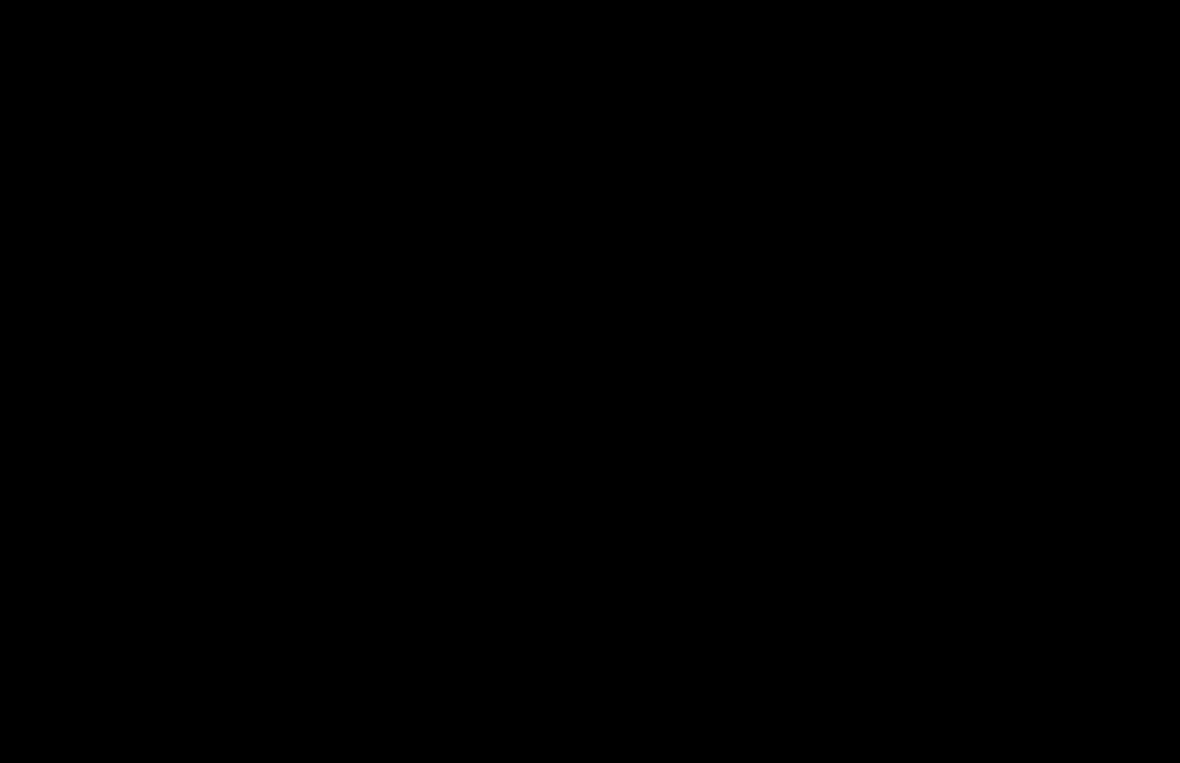 click at bounding box center [590, 381] 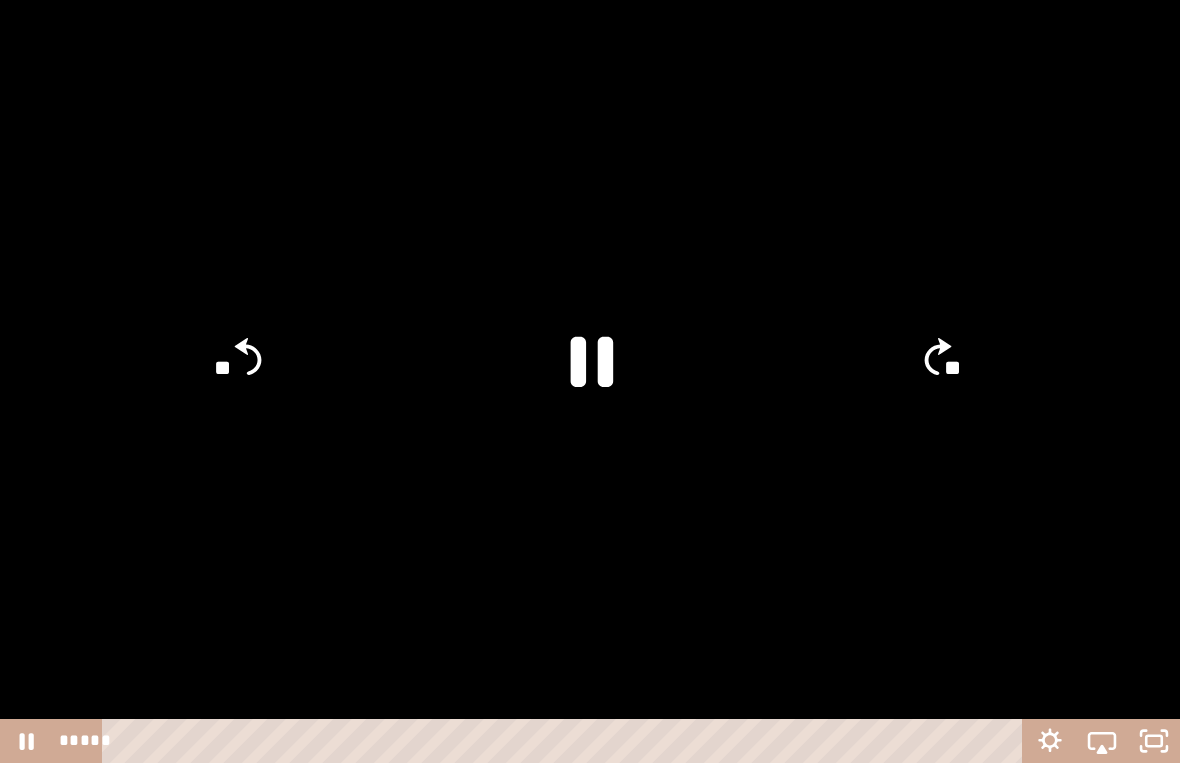 click 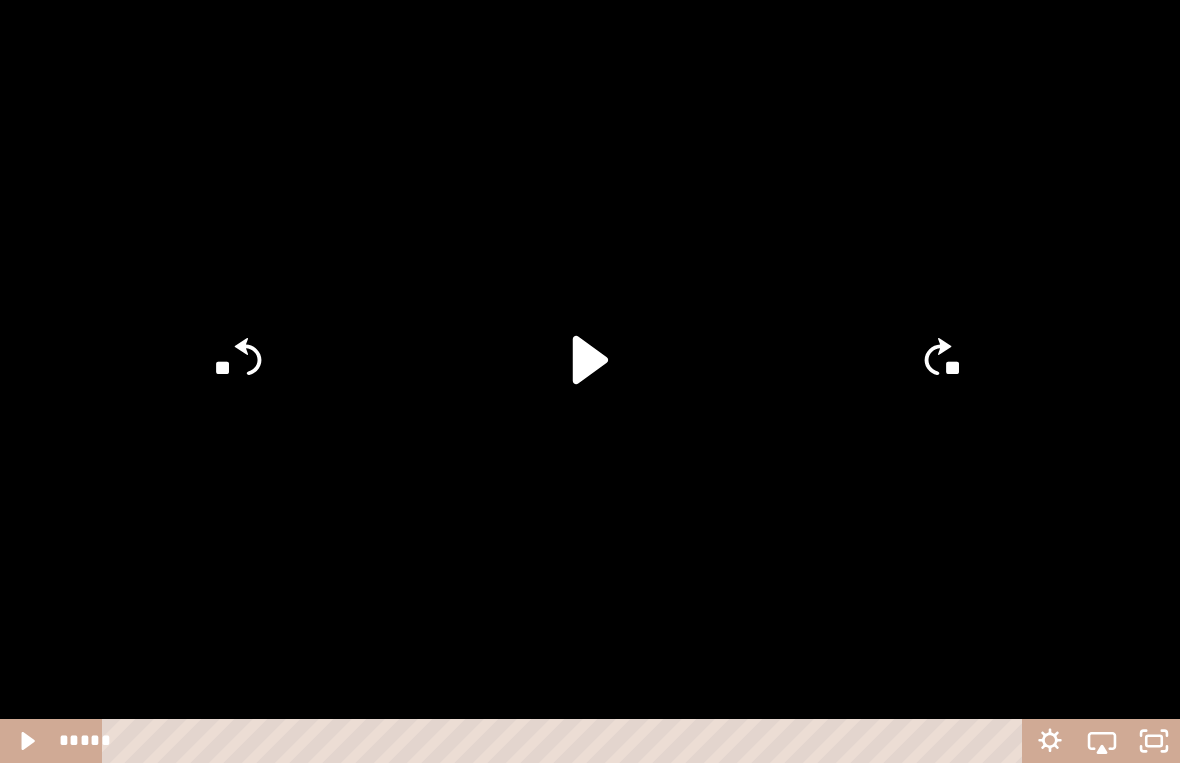 click 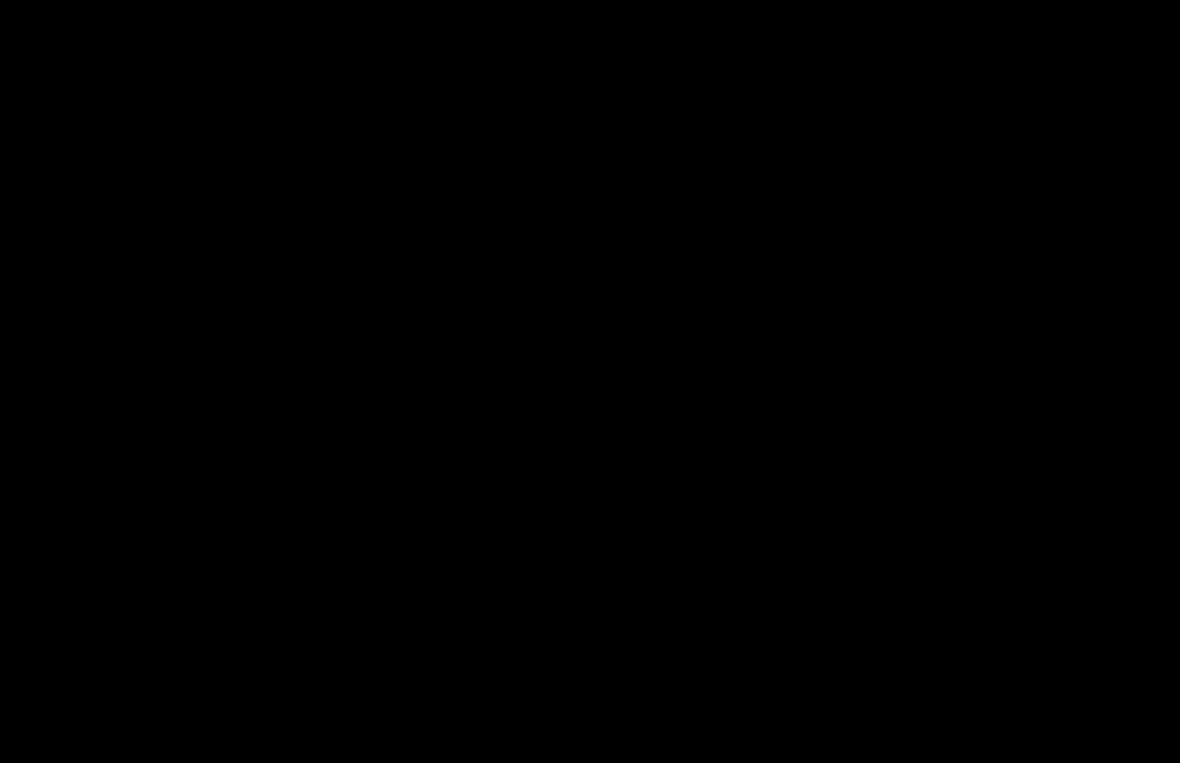 click 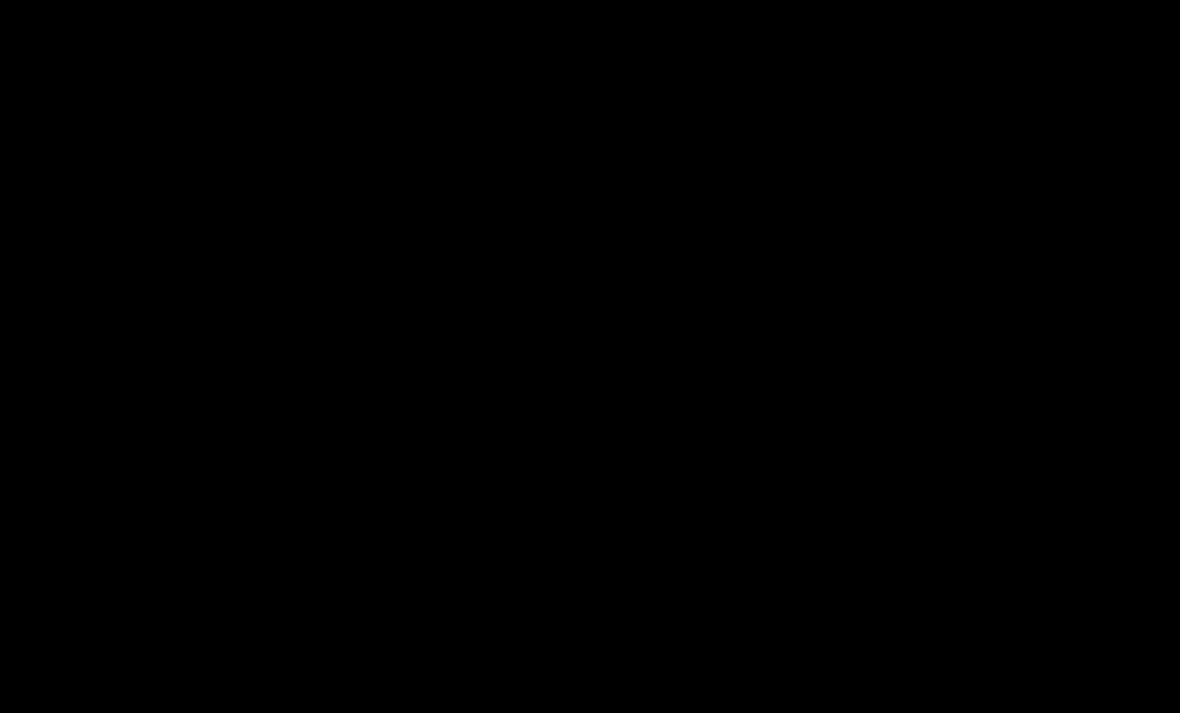 scroll, scrollTop: 105, scrollLeft: 0, axis: vertical 